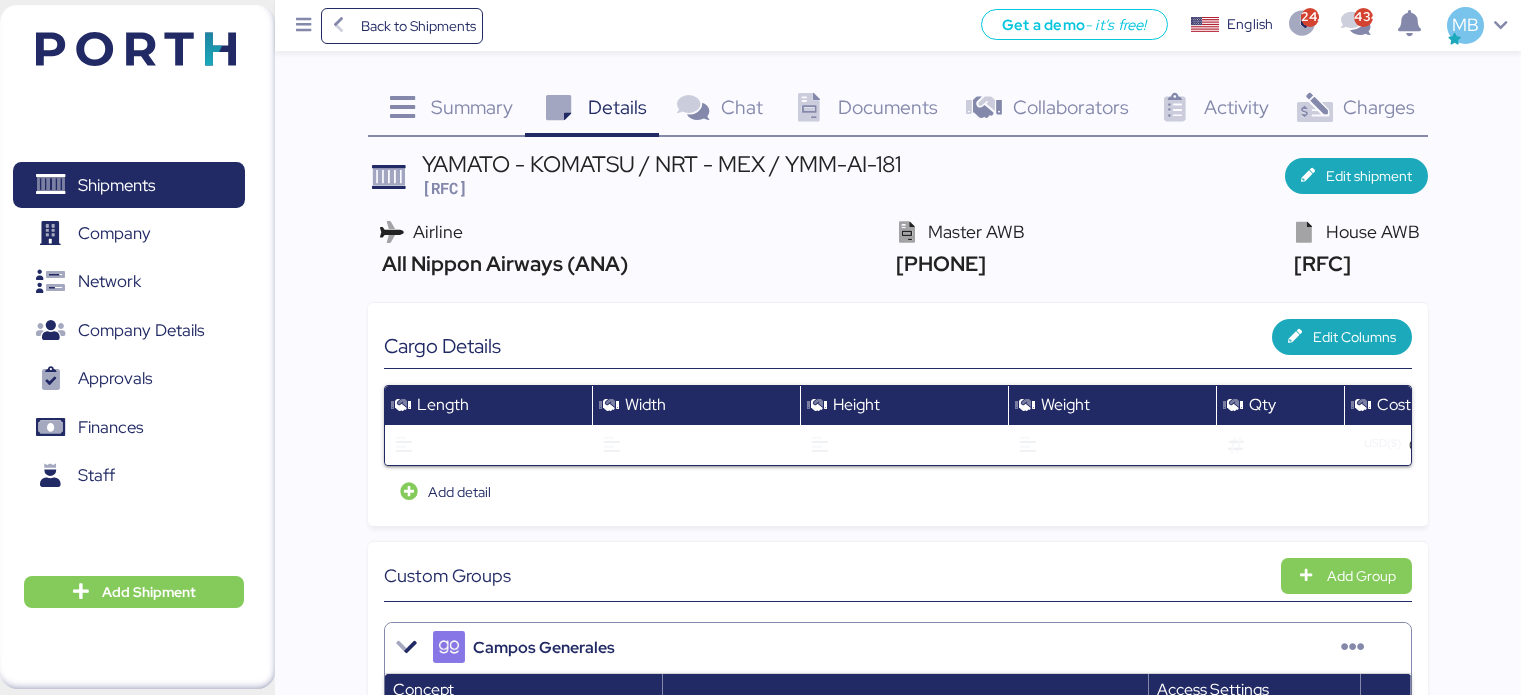 click on "Shipments" at bounding box center (116, 185) 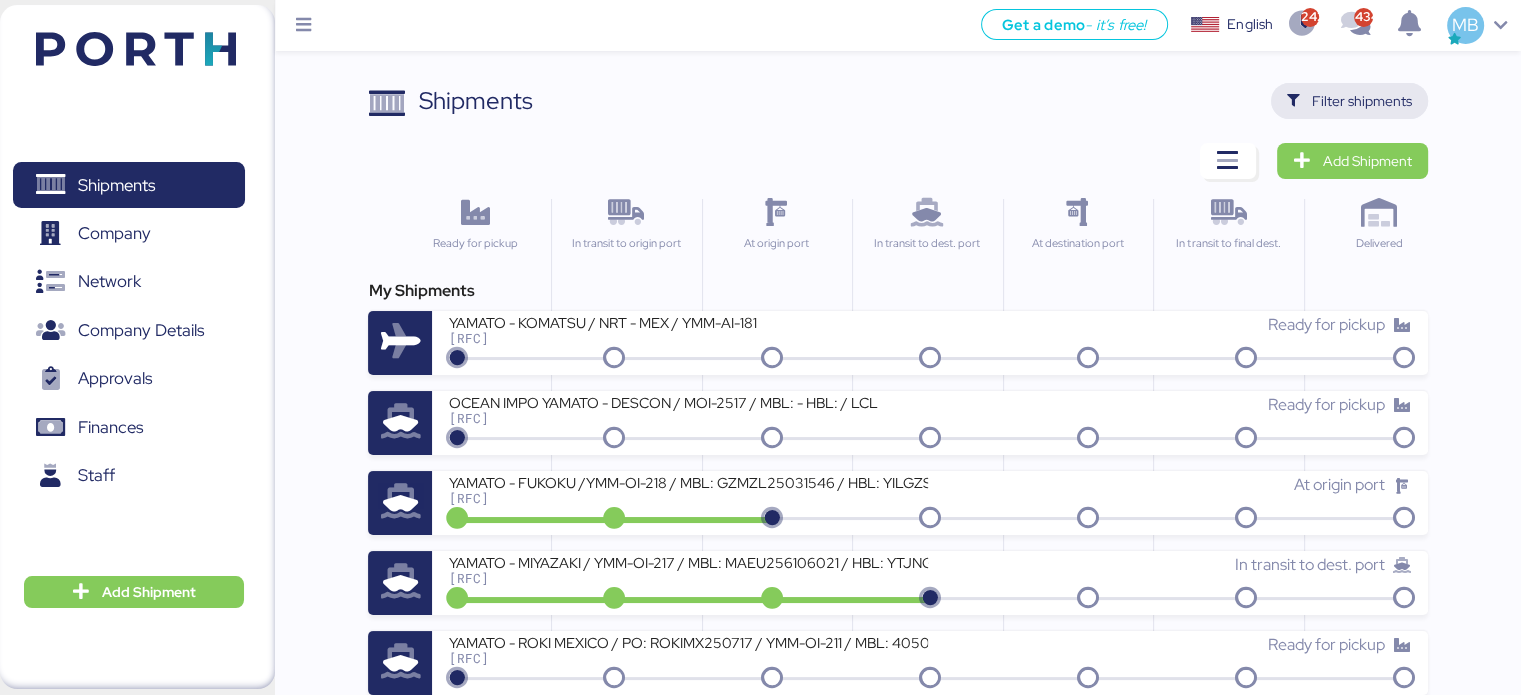 click on "Filter shipments" at bounding box center (1362, 101) 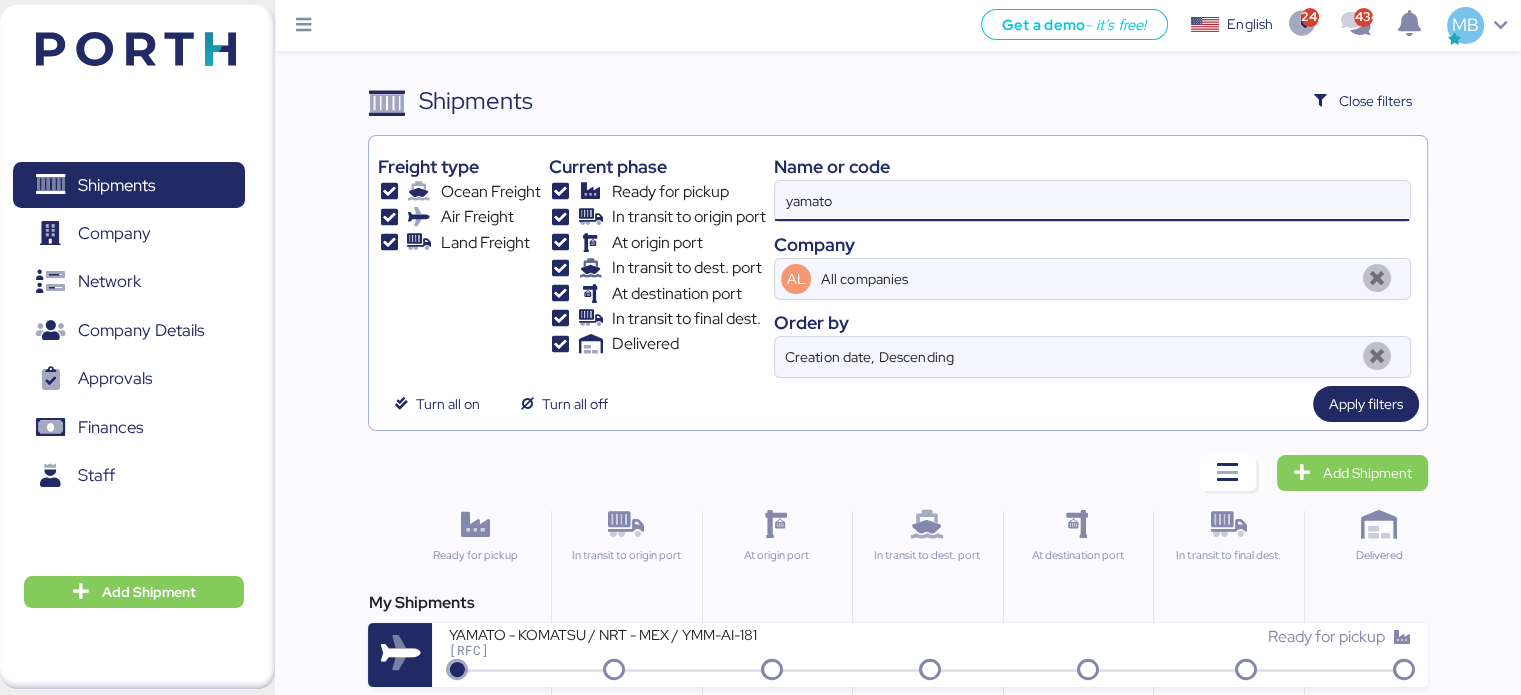 drag, startPoint x: 896, startPoint y: 200, endPoint x: 649, endPoint y: 187, distance: 247.34187 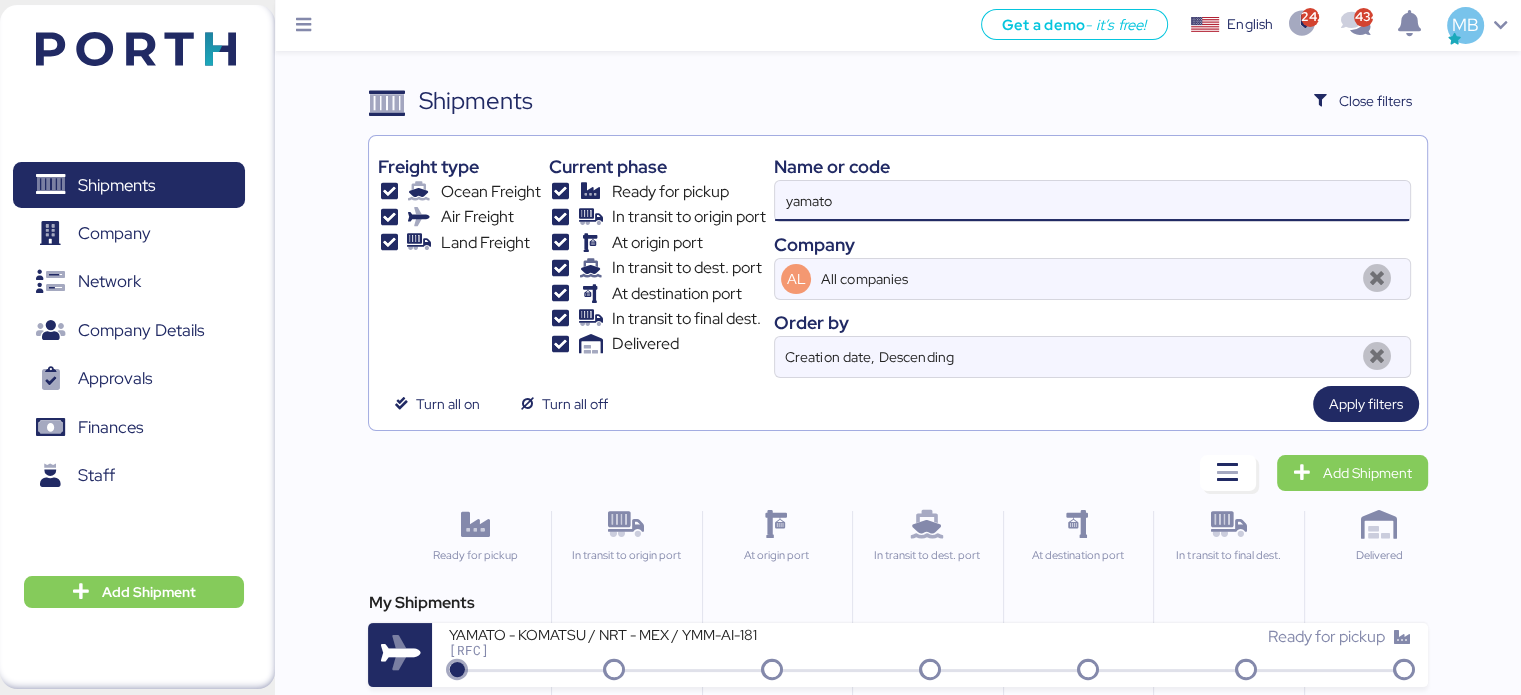 click on "Freight type   Ocean Freight   Air Freight   Land Freight Current phase   Ready for pickup   In transit to origin port   At origin port   In transit to dest. port   At destination port   In transit to final dest.   Delivered Name or code yamato Company AL All companies   Order by Creation date, Descending" at bounding box center [897, 261] 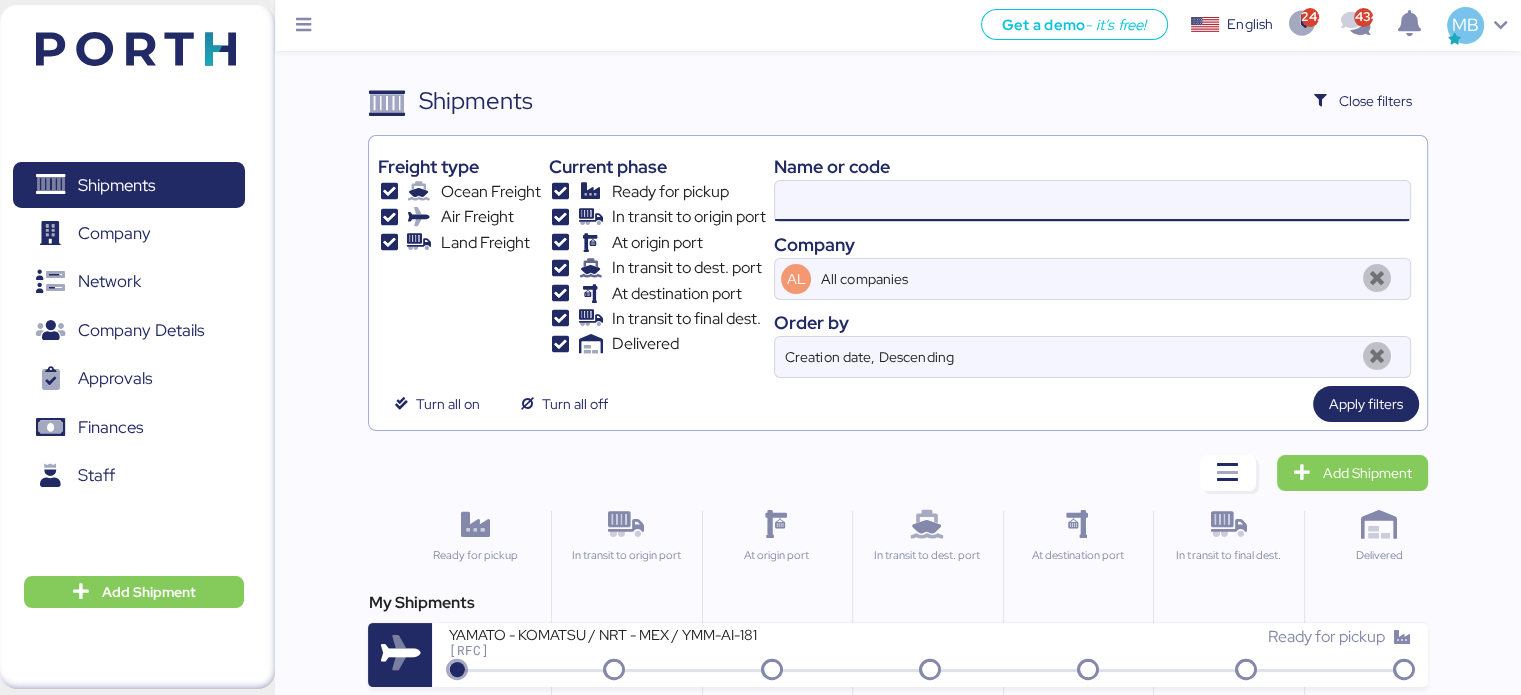 paste on "O0051839" 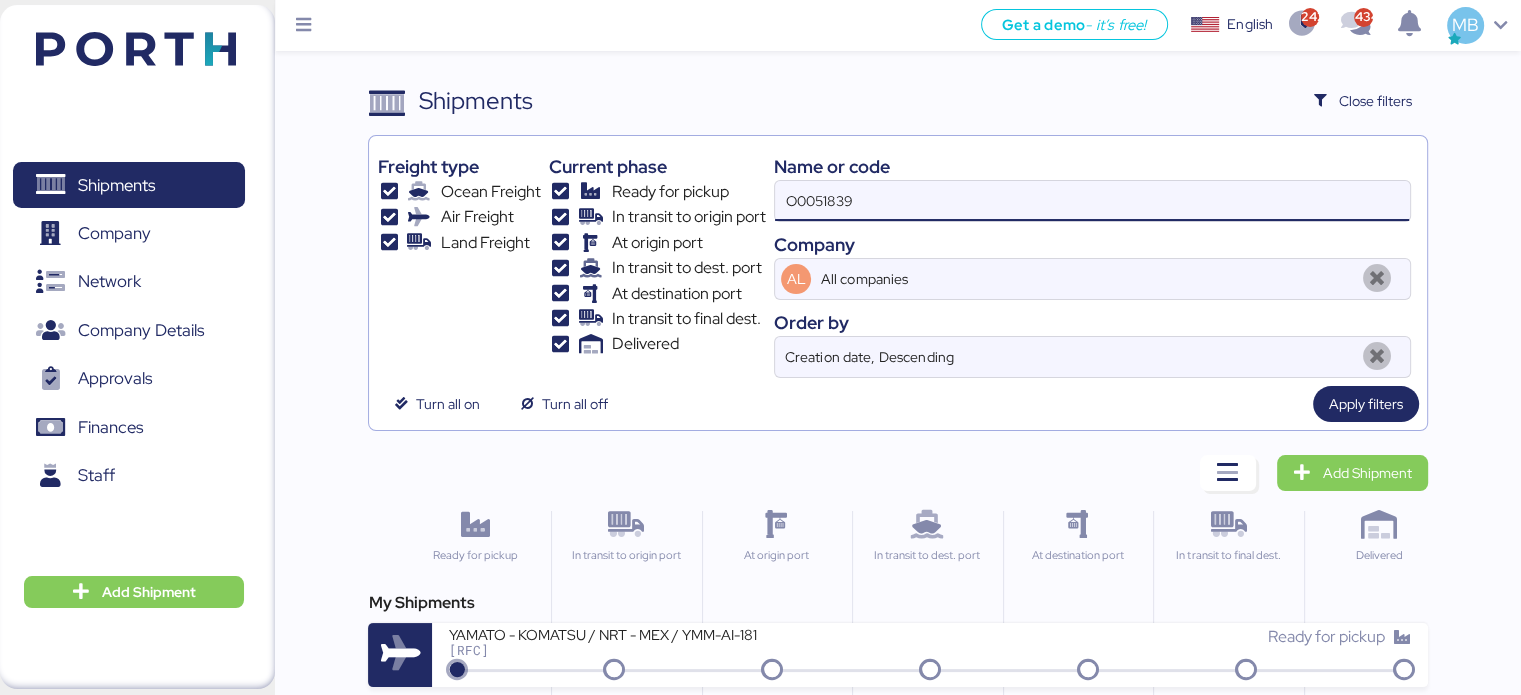 type on "O0051839" 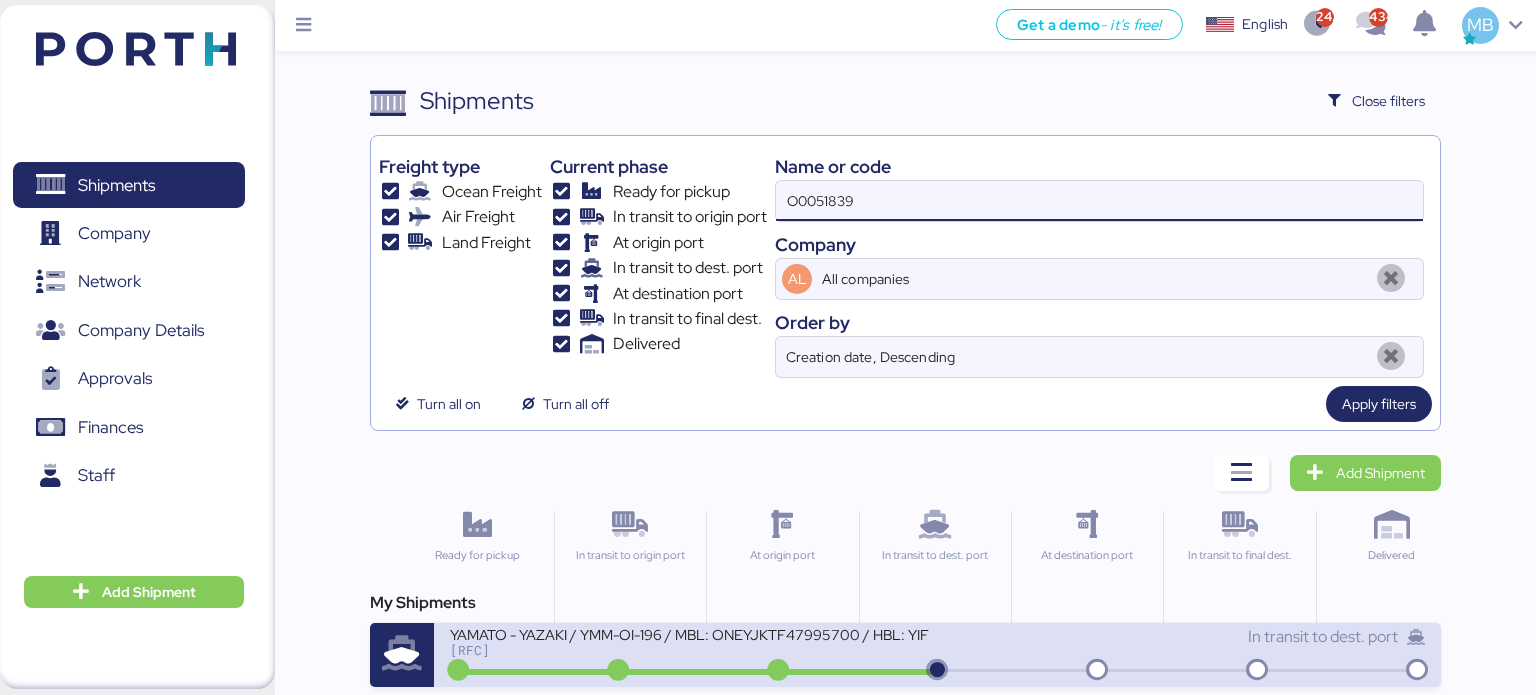 click on "YAMATO - YAZAKI / YMM-OI-196 / MBL: ONEYJKTF47995700 / HBL: YIFFW0140685 / FCL" at bounding box center [690, 633] 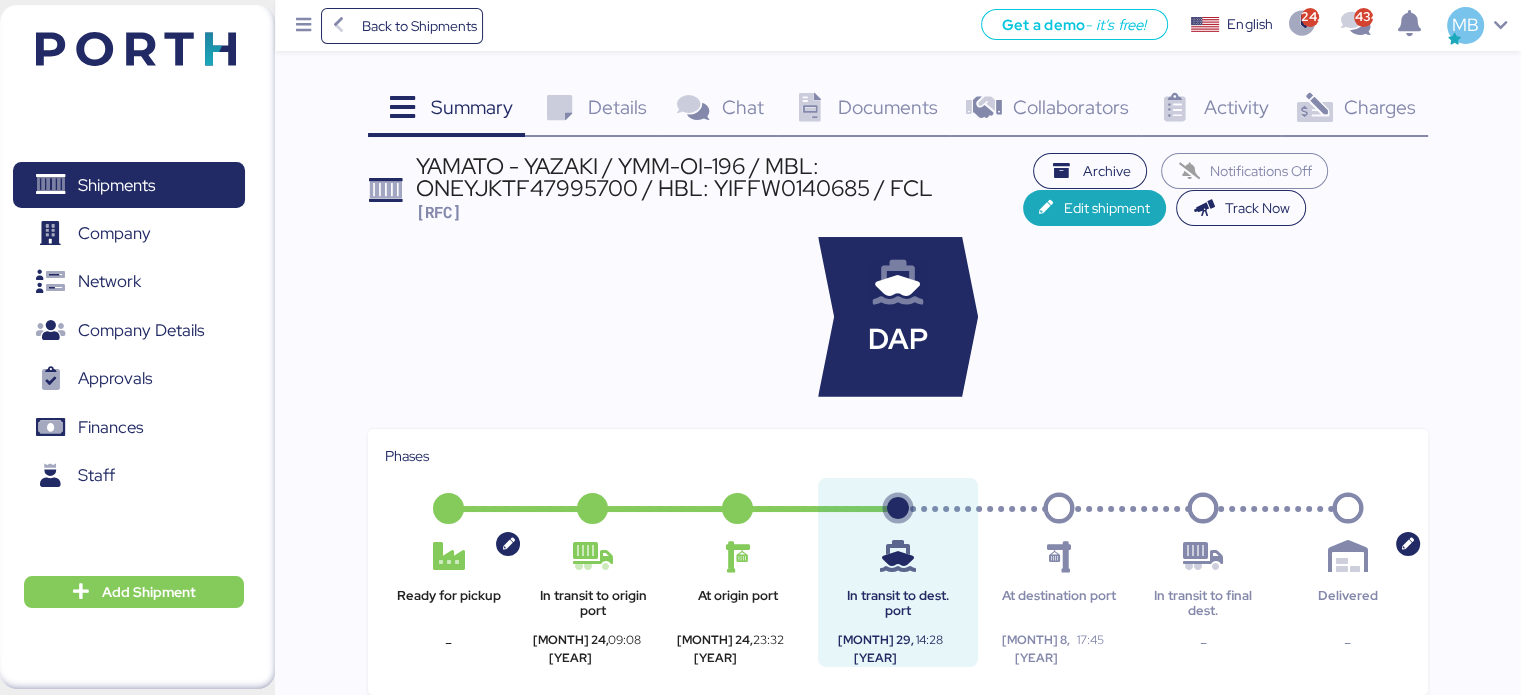 click on "Charges" at bounding box center [1379, 107] 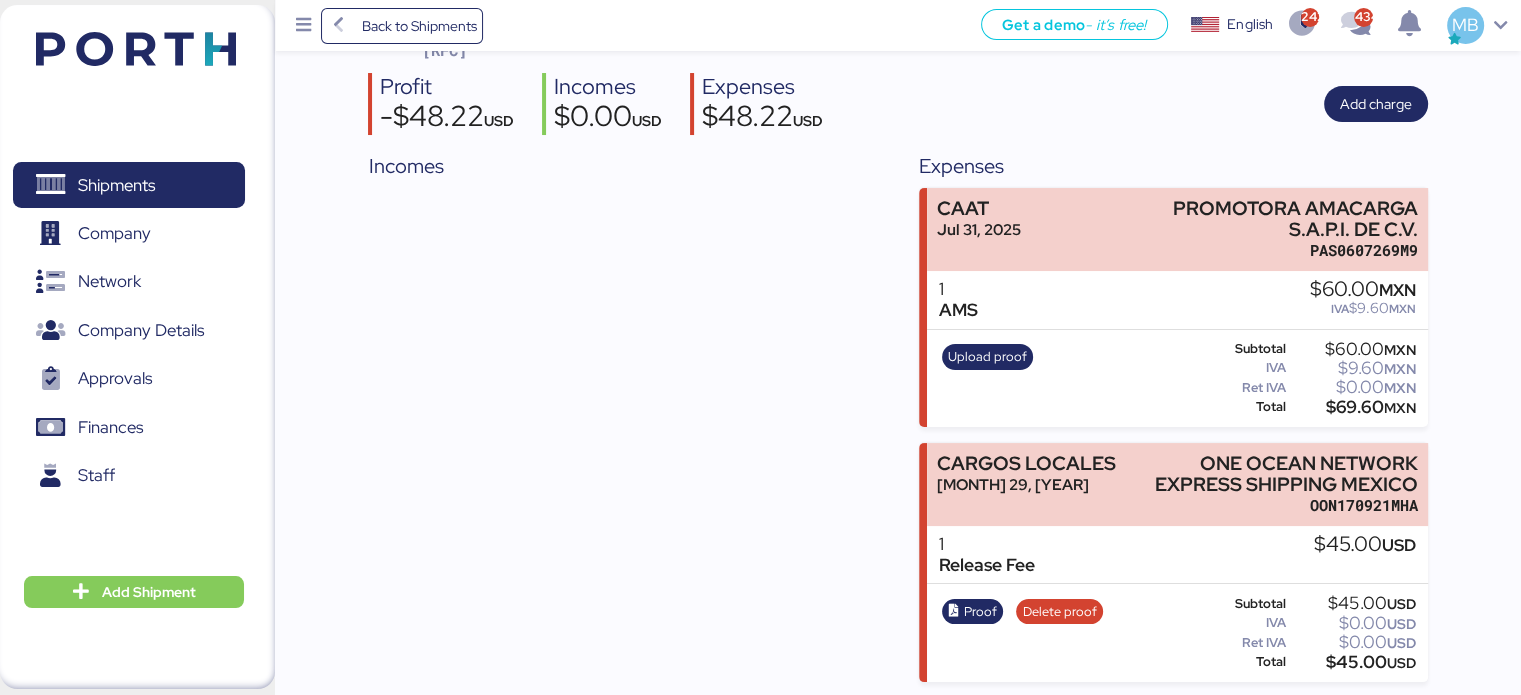 scroll, scrollTop: 0, scrollLeft: 0, axis: both 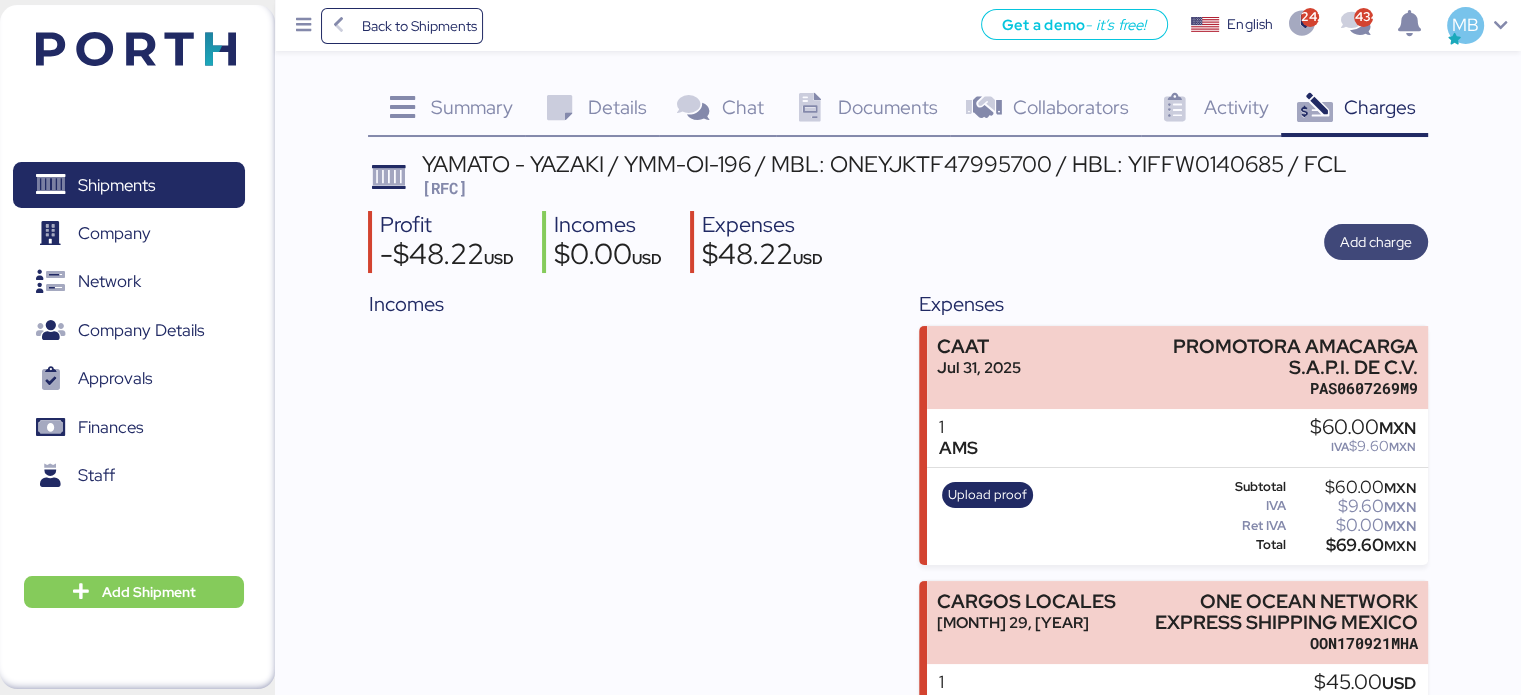 click on "Add charge" at bounding box center (1376, 242) 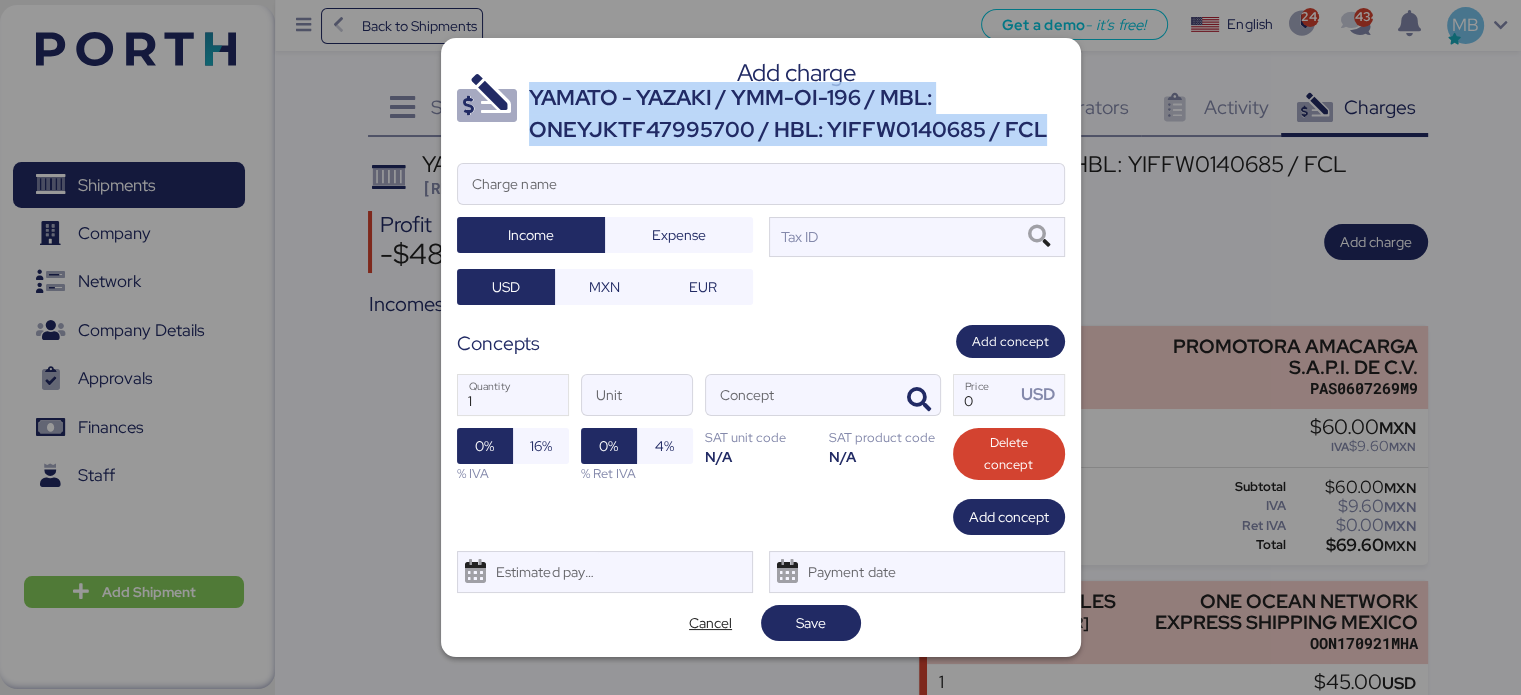 drag, startPoint x: 1040, startPoint y: 130, endPoint x: 534, endPoint y: 98, distance: 507.01083 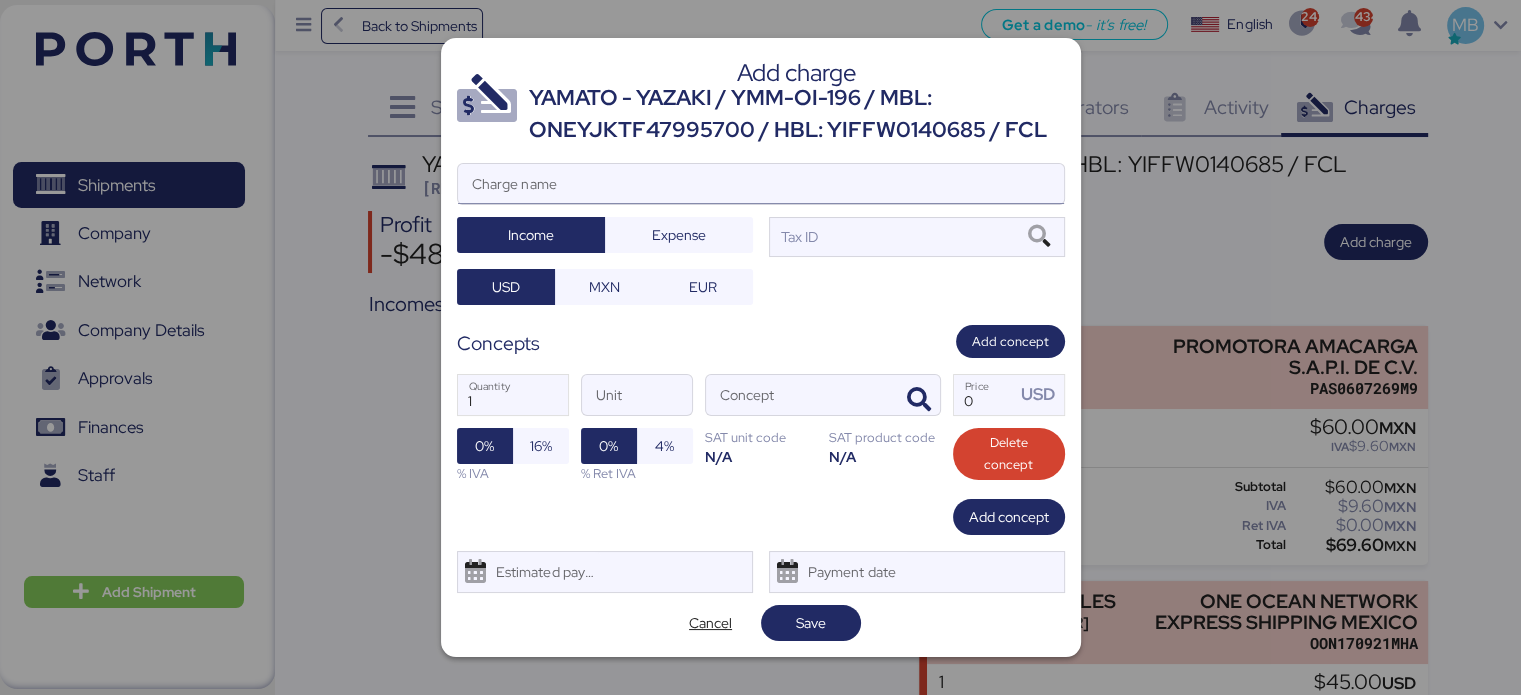 click on "Charge name" at bounding box center (761, 184) 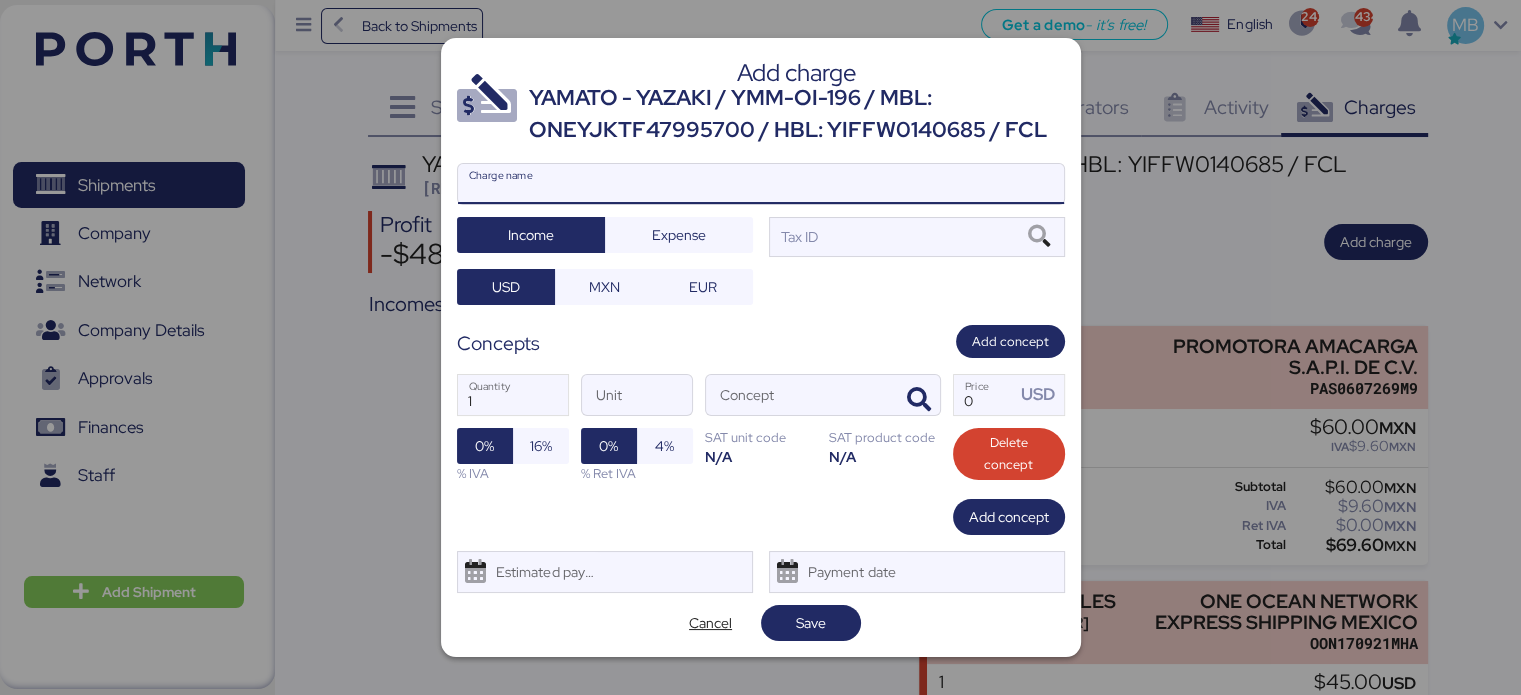 paste on "YAMATO - YAZAKI / YMM-OI-196 / MBL: ONEYJKTF47995700 / HBL: YIFFW0140685 / FCL" 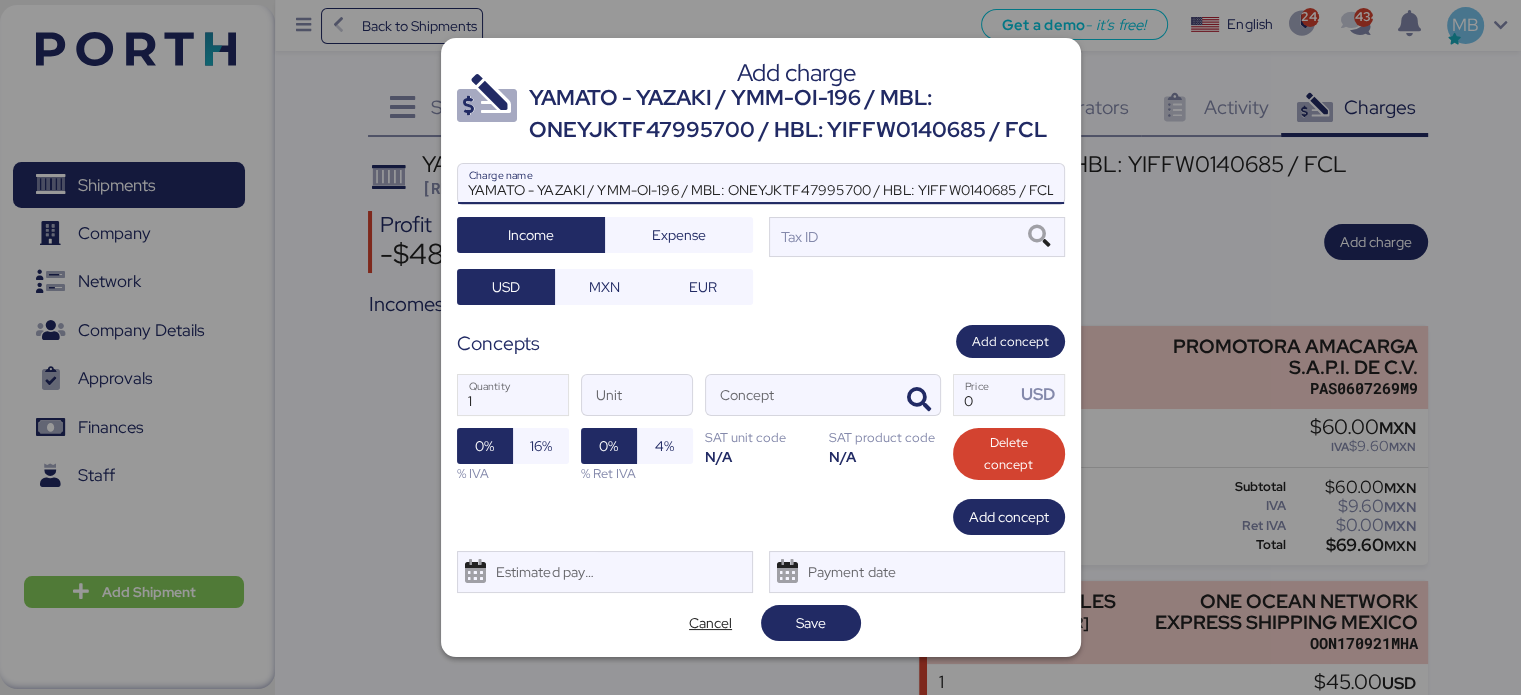 scroll, scrollTop: 0, scrollLeft: 3, axis: horizontal 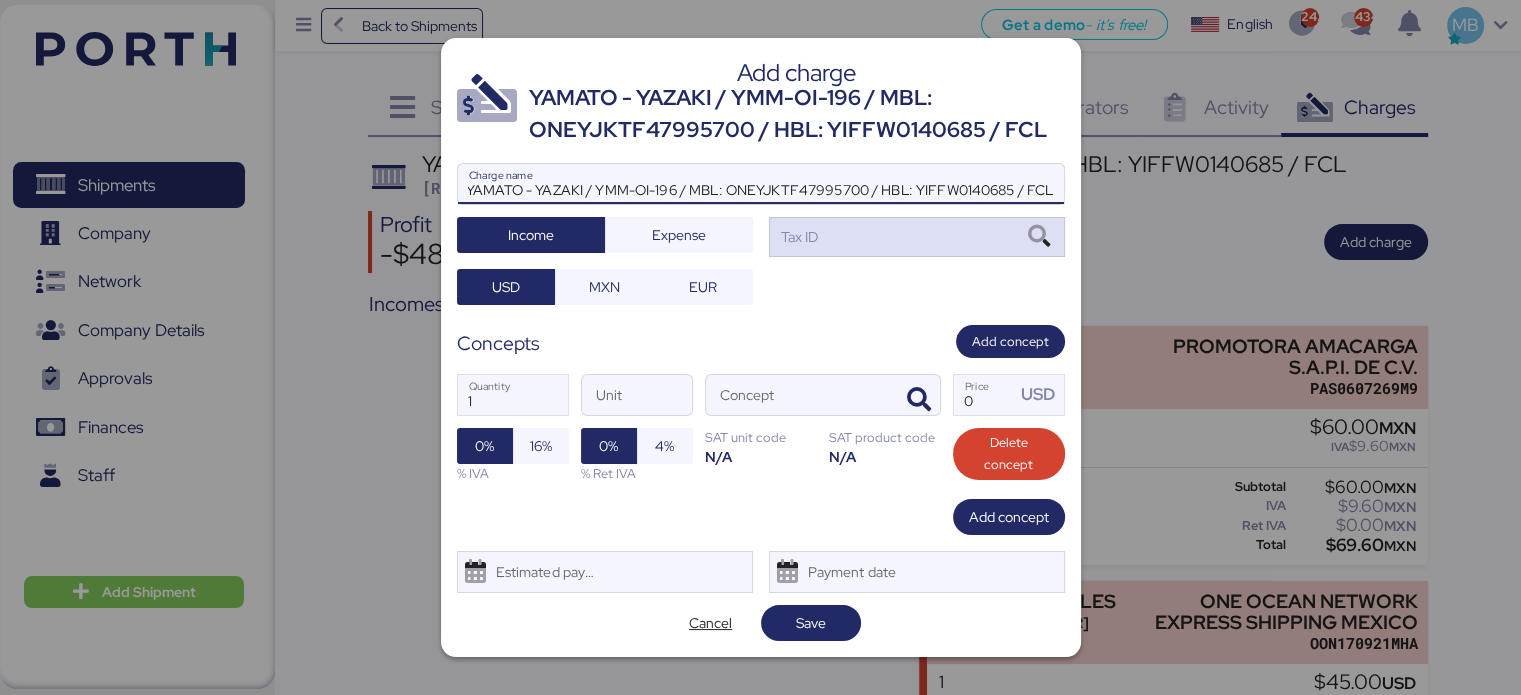 type on "YAMATO - YAZAKI / YMM-OI-196 / MBL: ONEYJKTF47995700 / HBL: YIFFW0140685 / FCL" 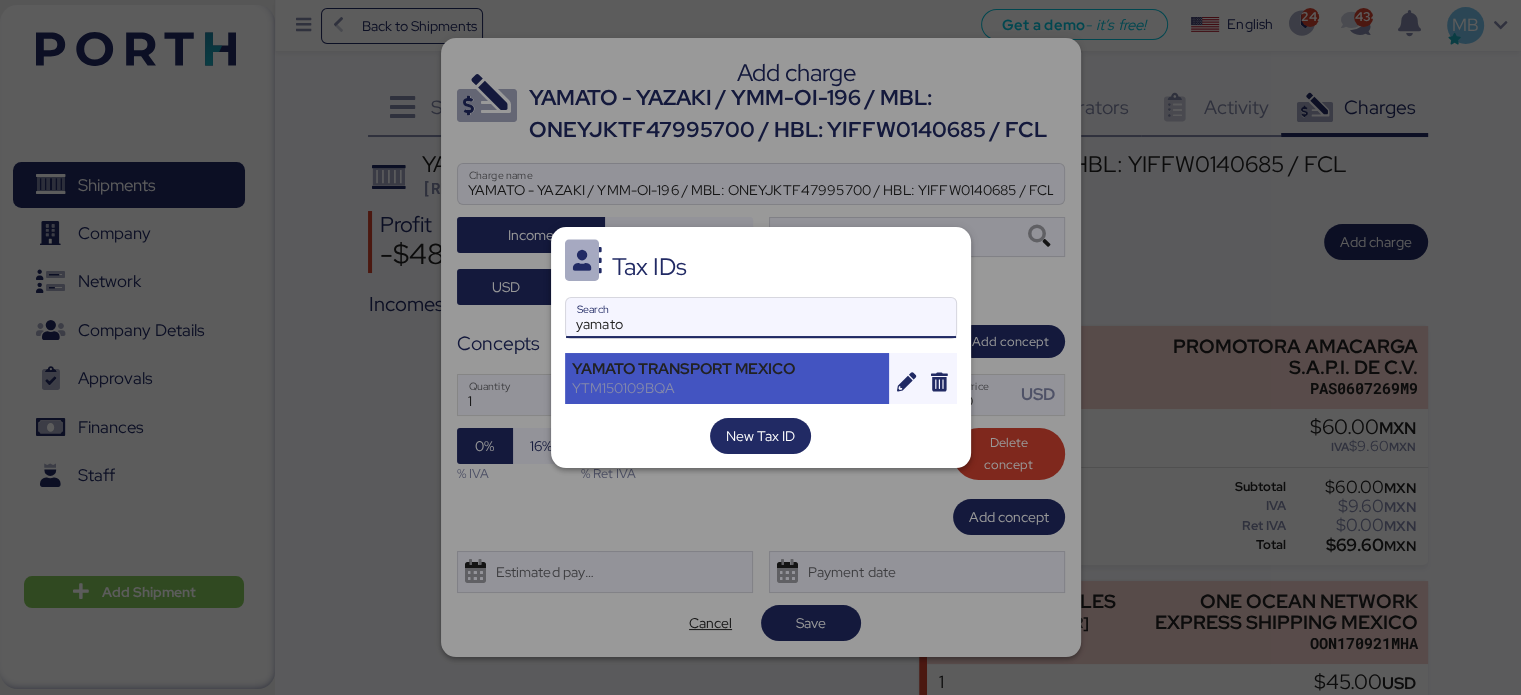 type on "yamato" 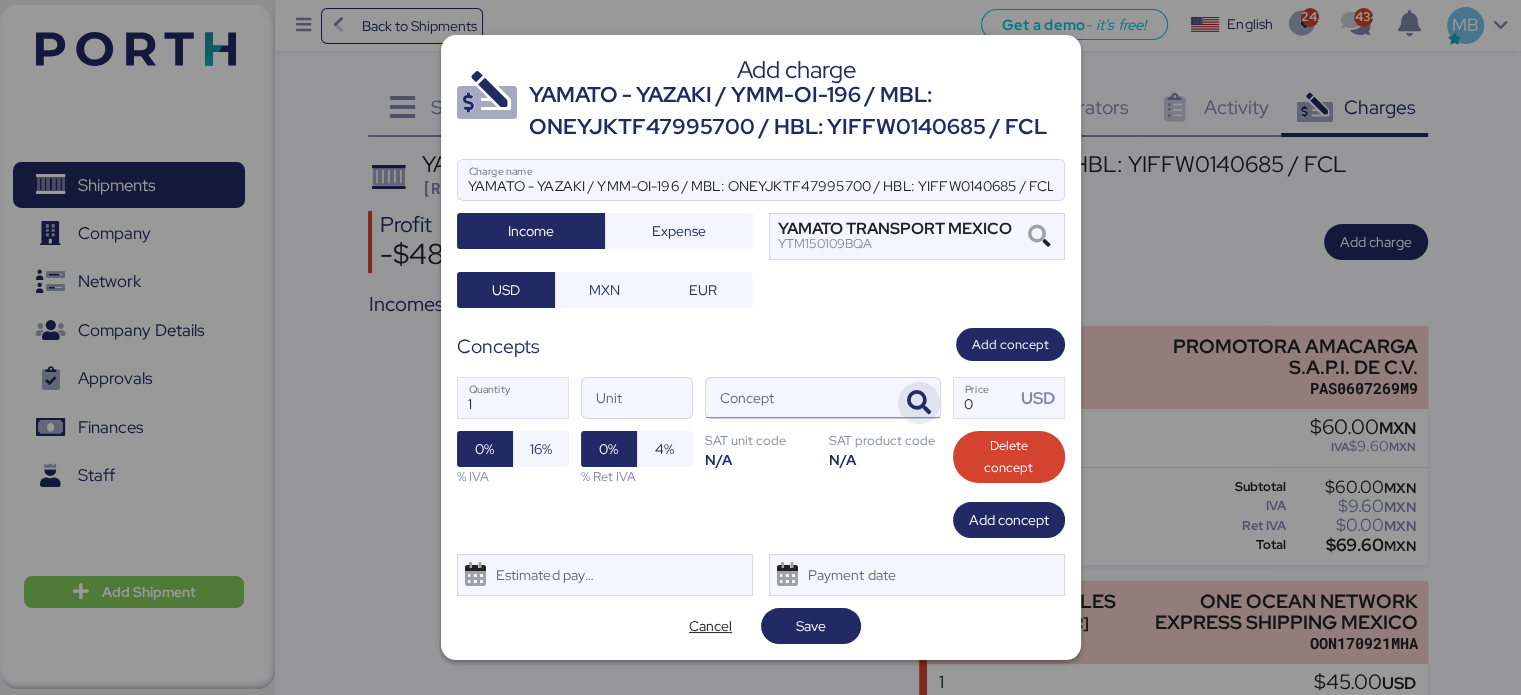 click at bounding box center [919, 403] 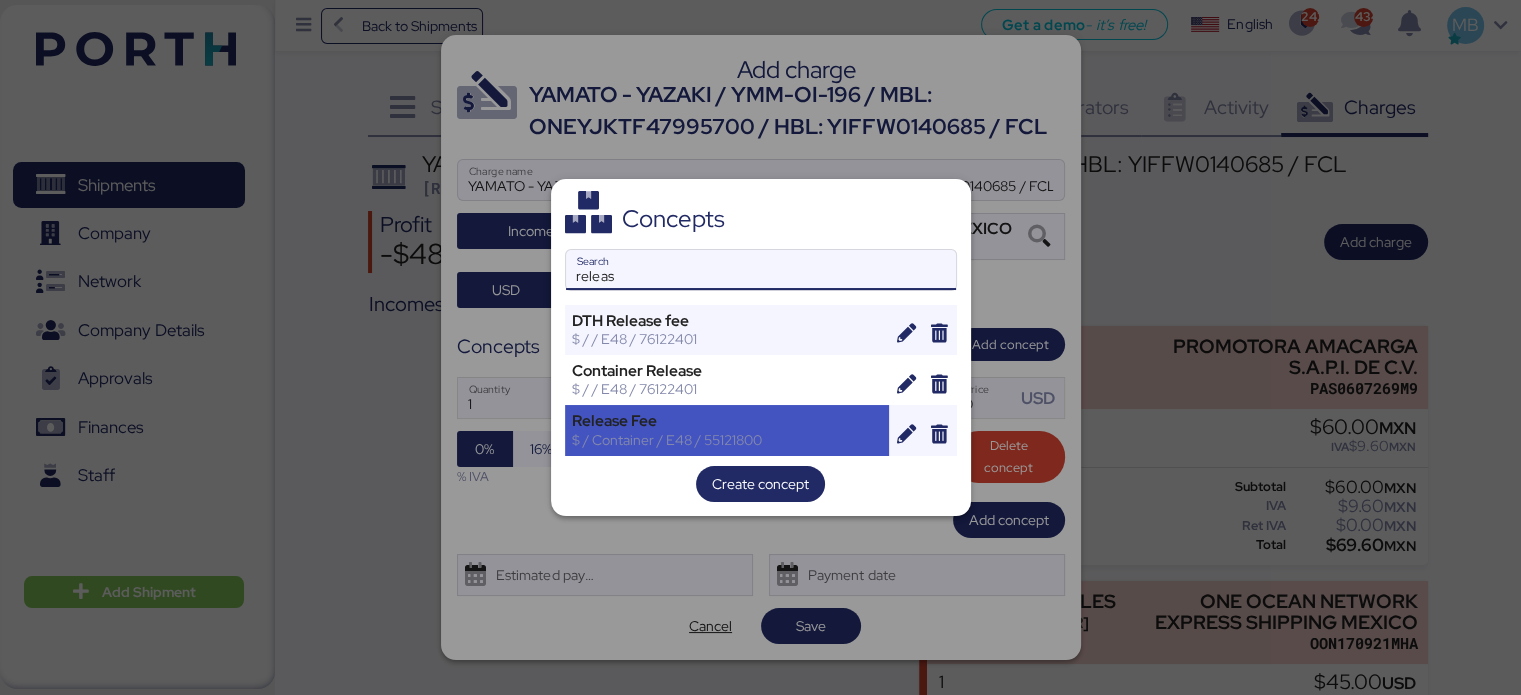 type on "releas" 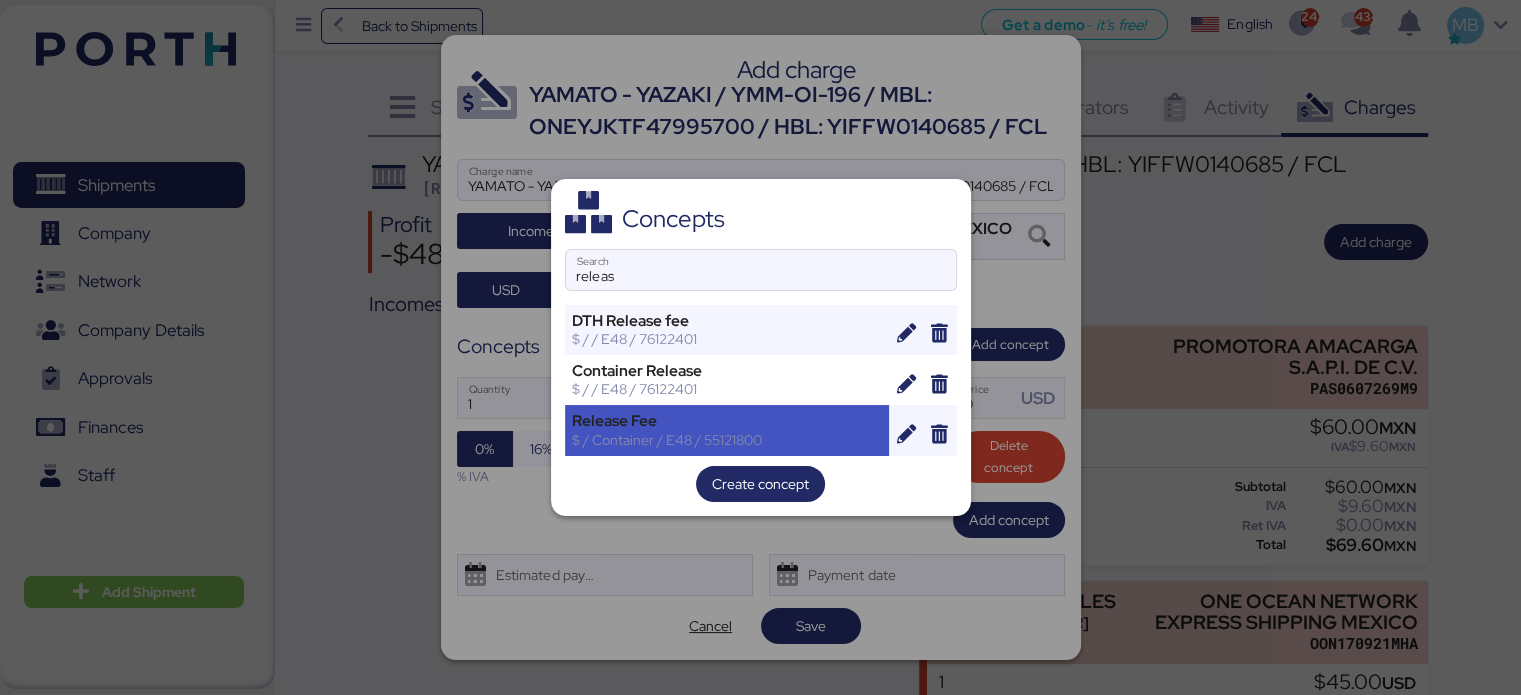 click on "Release Fee" at bounding box center [727, 421] 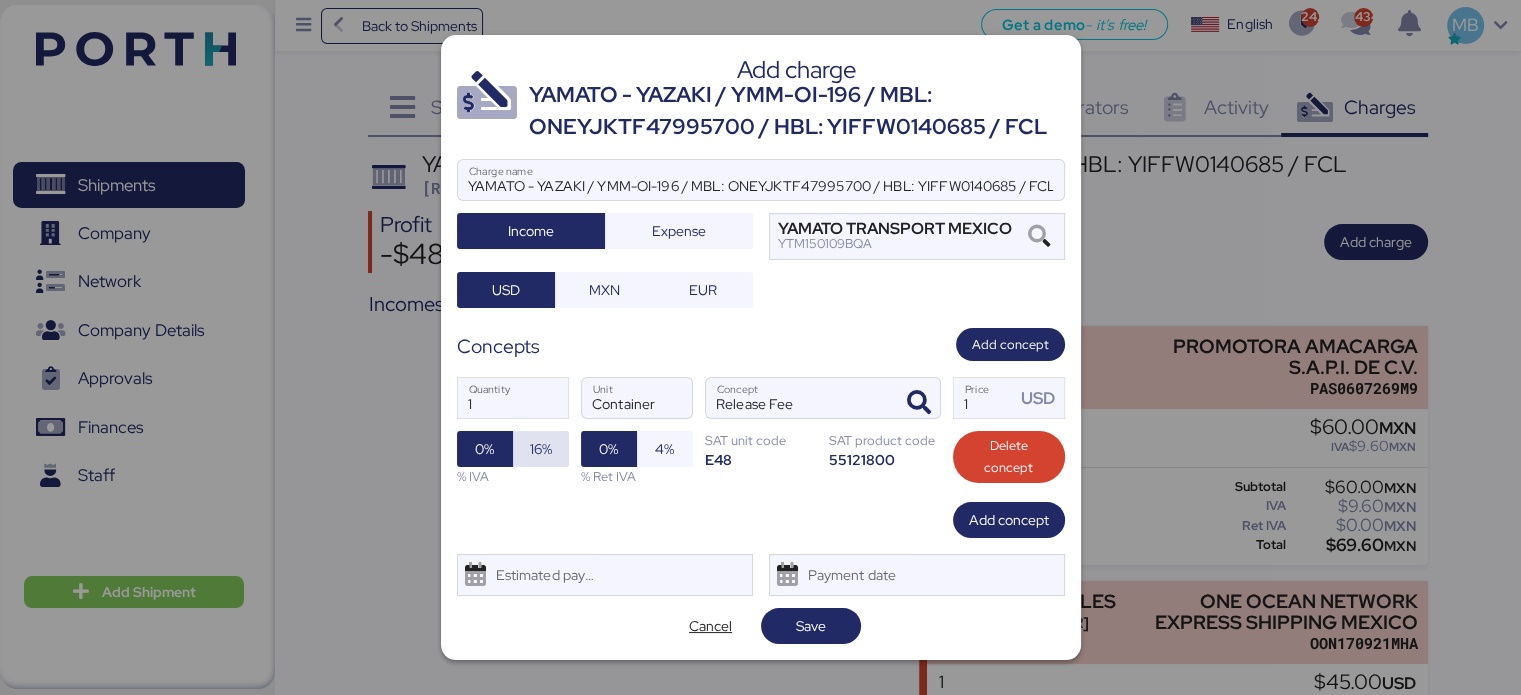 click on "16%" at bounding box center (541, 449) 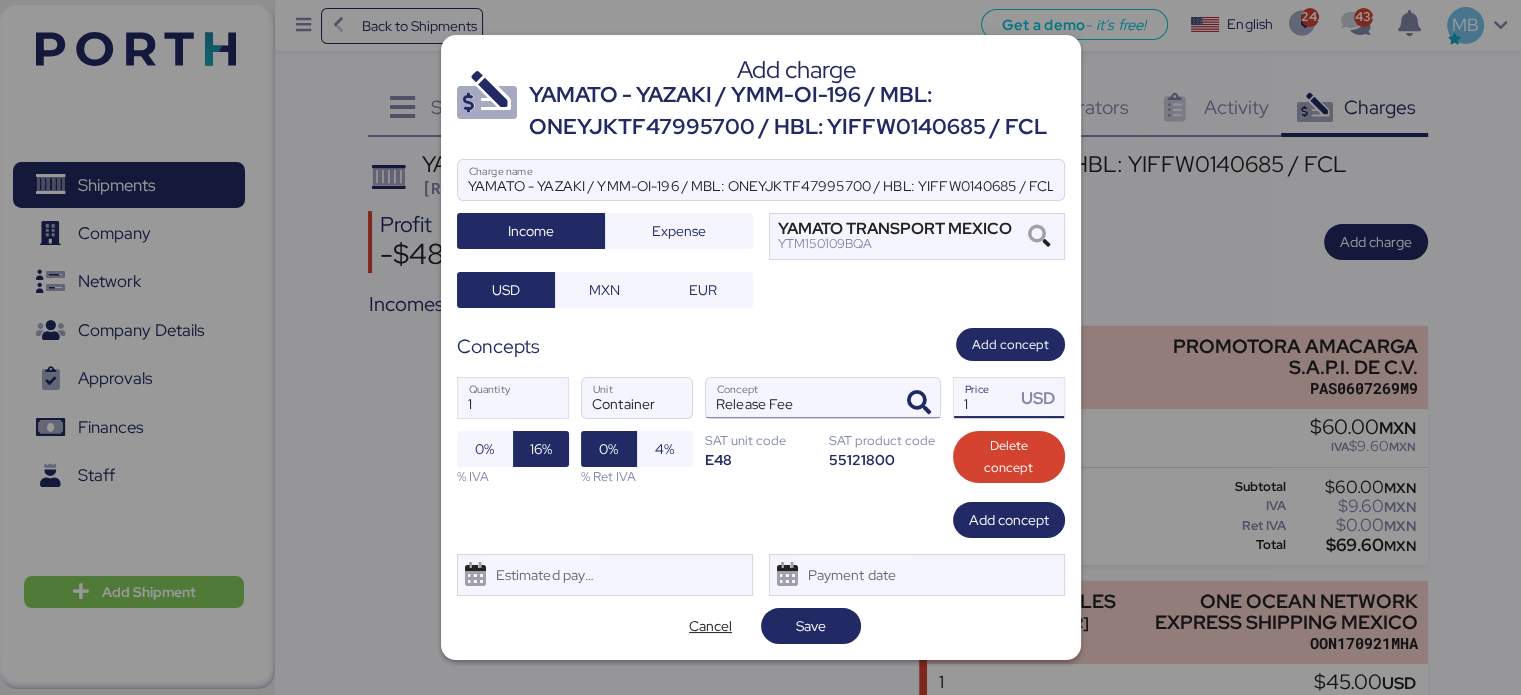 drag, startPoint x: 957, startPoint y: 405, endPoint x: 871, endPoint y: 380, distance: 89.560036 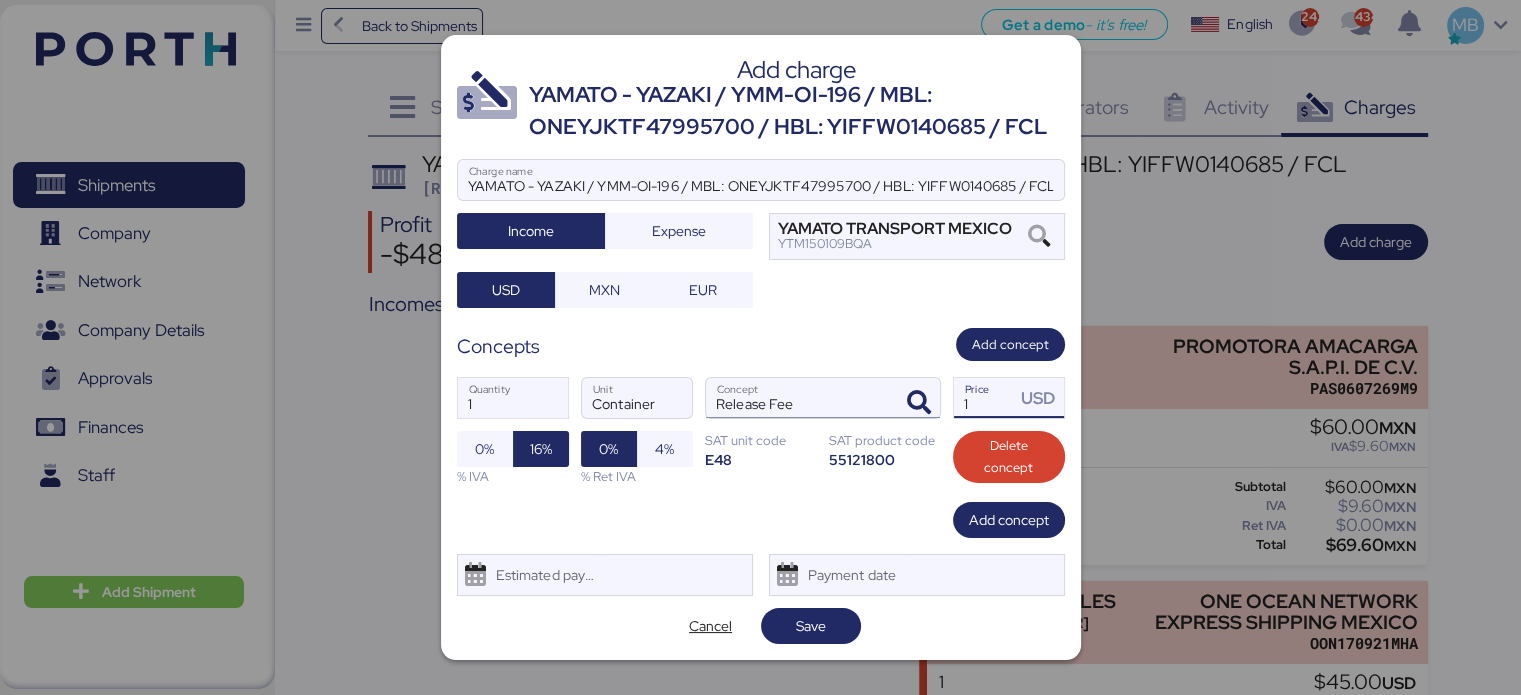 click on "1 Quantity Container Unit Release Fee Concept   1 Price USD 0% 16% % IVA 0% 4% % Ret IVA SAT unit code E48 SAT product code 55121800 Delete concept" at bounding box center [761, 431] 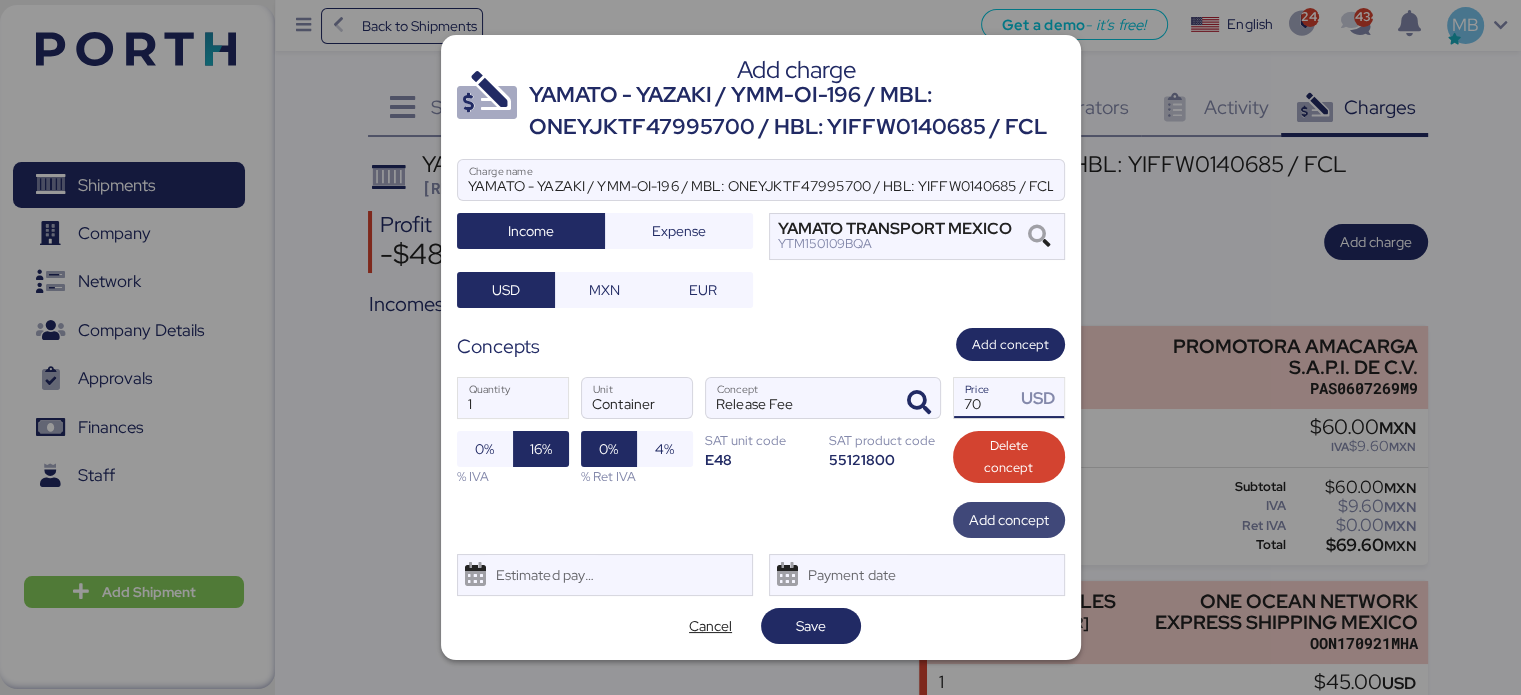 type on "70" 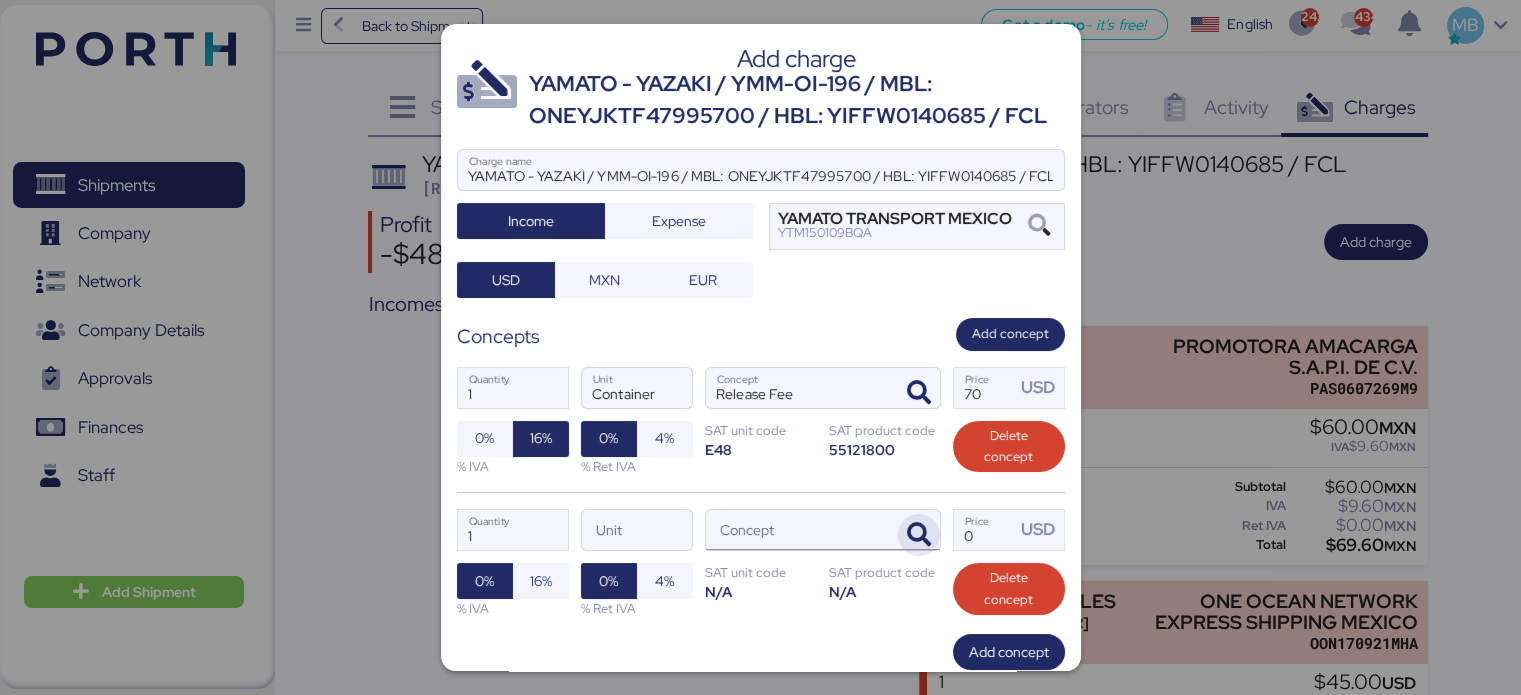click at bounding box center [919, 535] 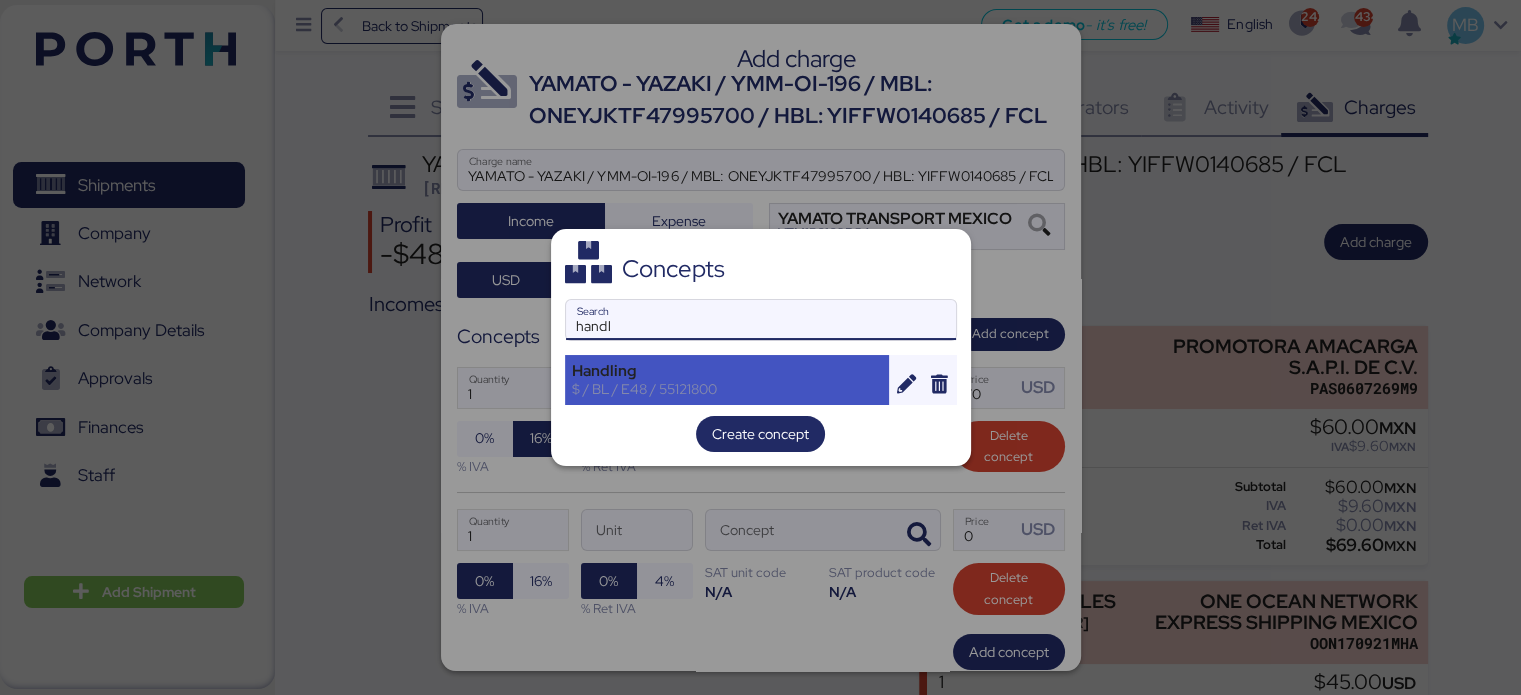 type on "handl" 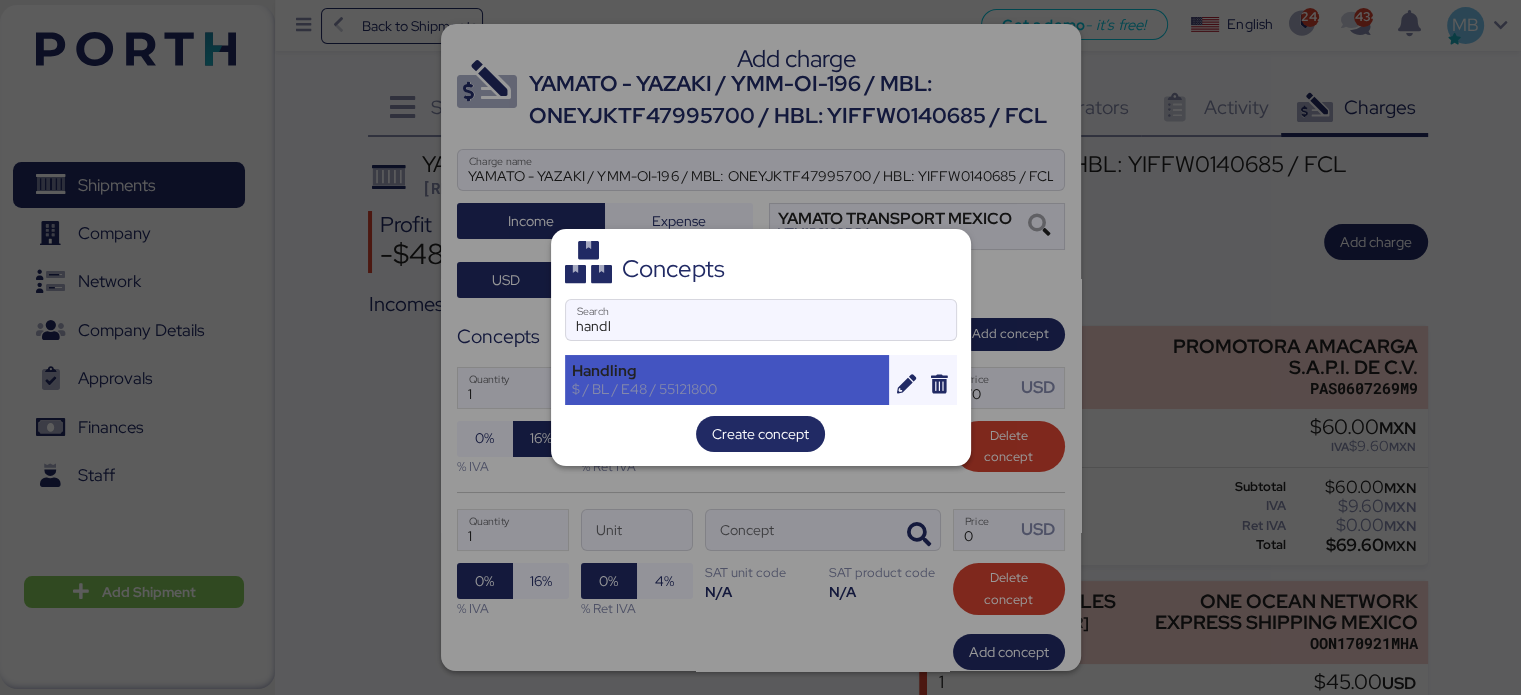 click on "Handling" at bounding box center [727, 371] 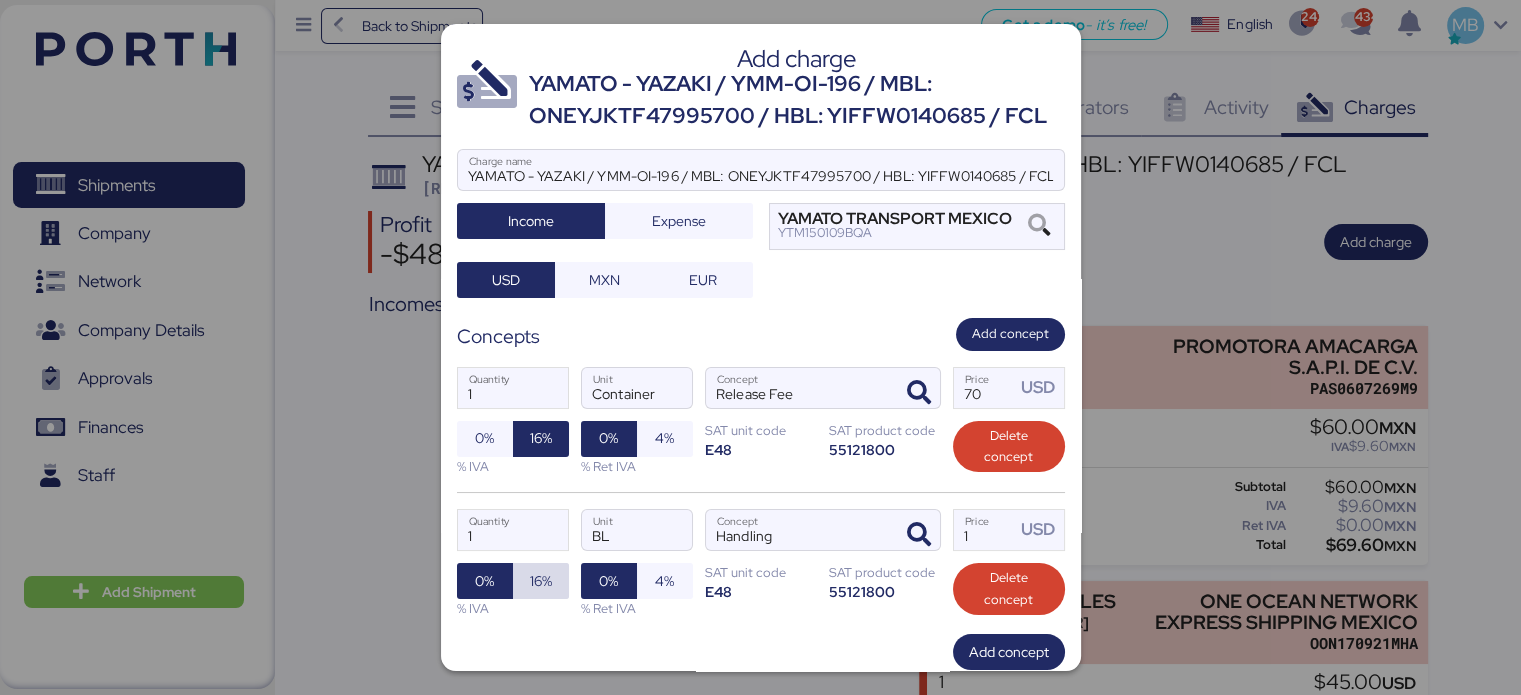 click on "16%" at bounding box center [541, 581] 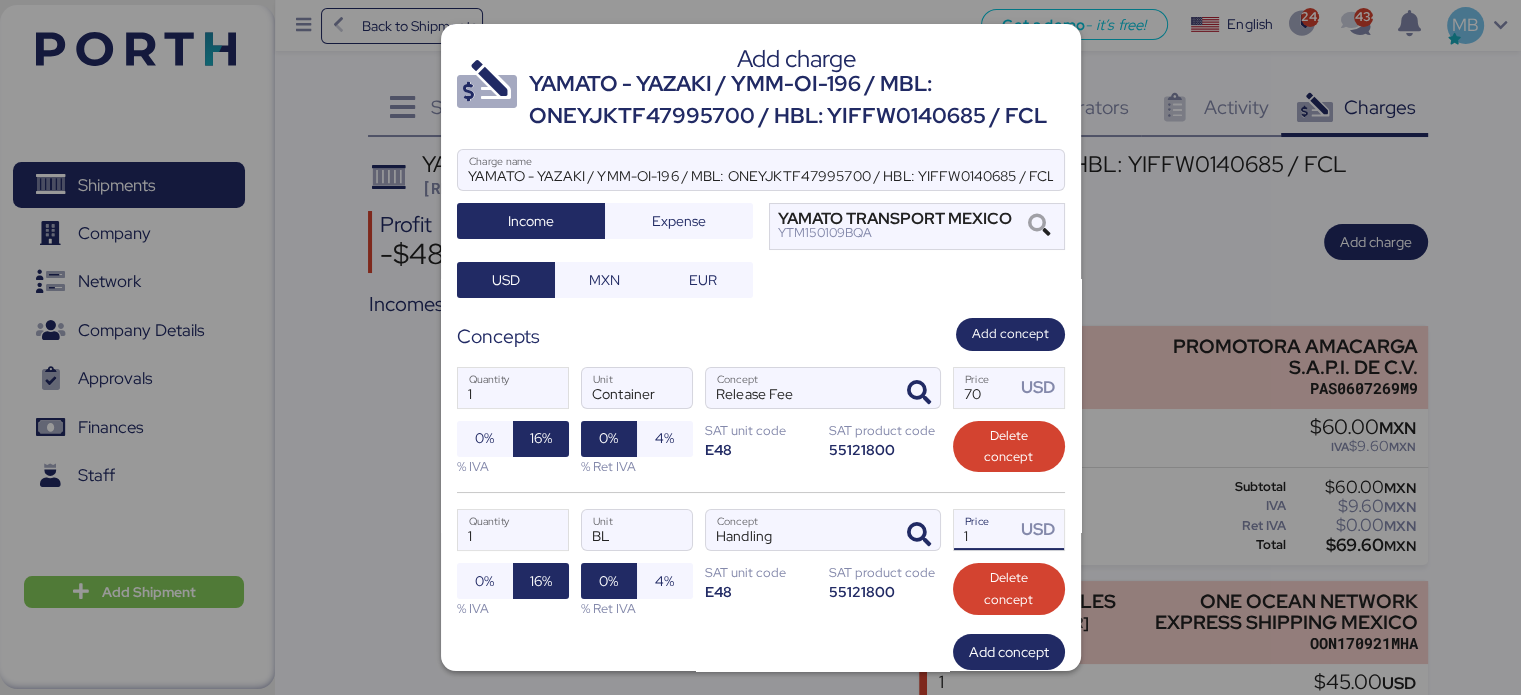 drag, startPoint x: 974, startPoint y: 531, endPoint x: 943, endPoint y: 520, distance: 32.89377 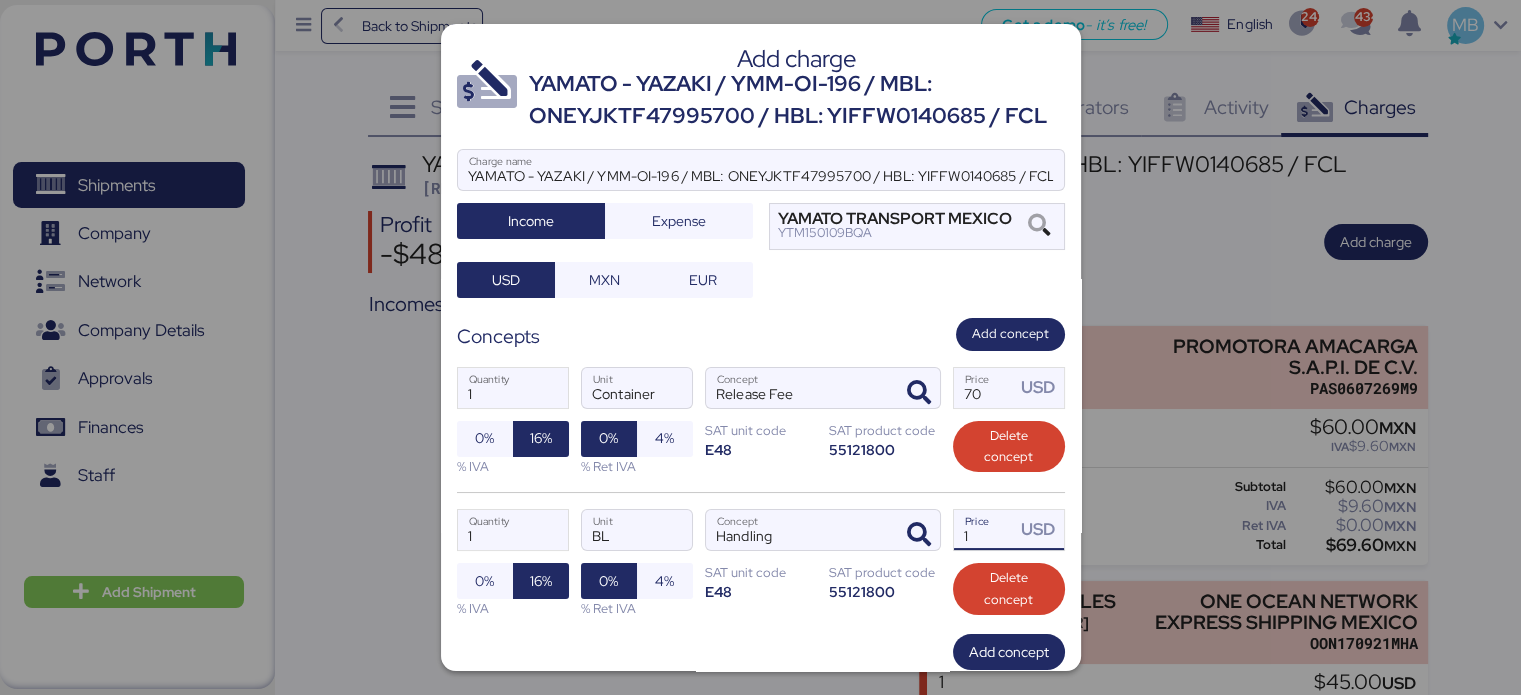 click on "1" at bounding box center (985, 530) 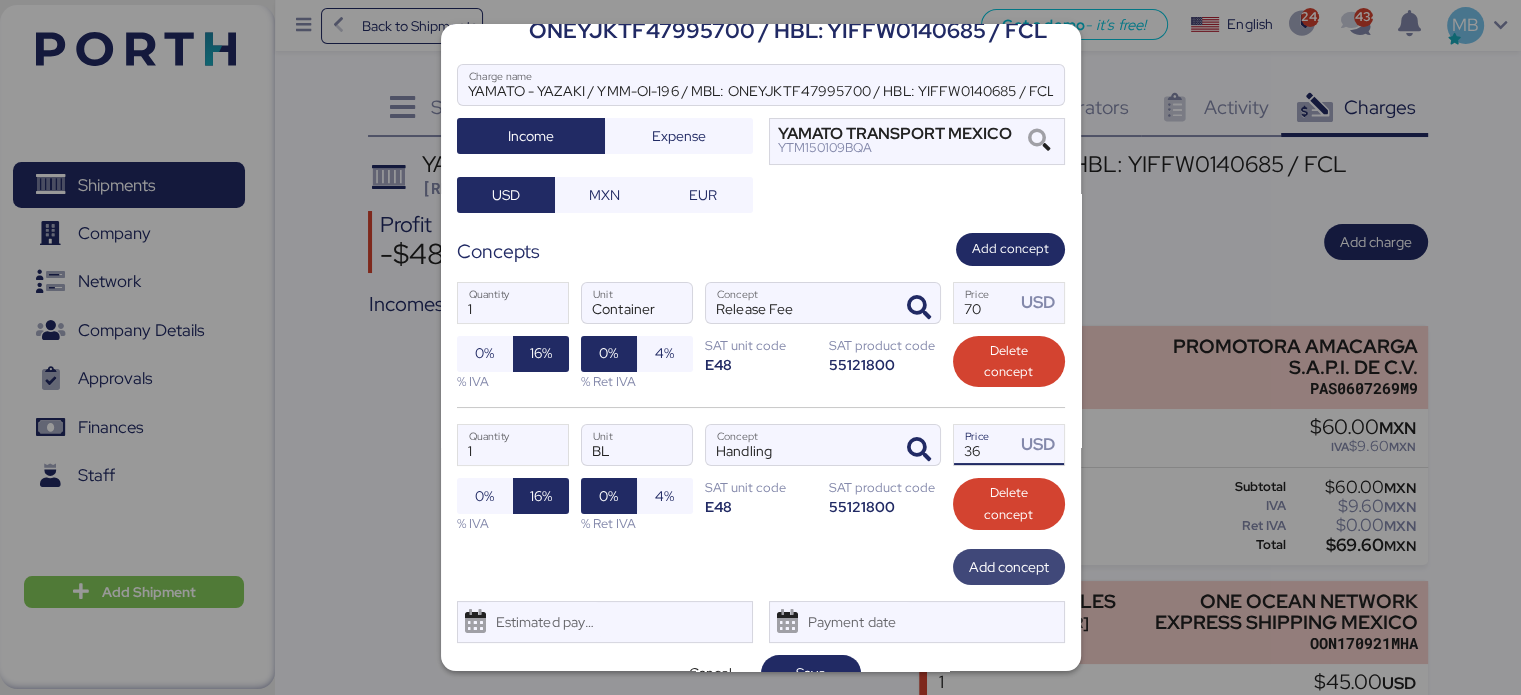 scroll, scrollTop: 118, scrollLeft: 0, axis: vertical 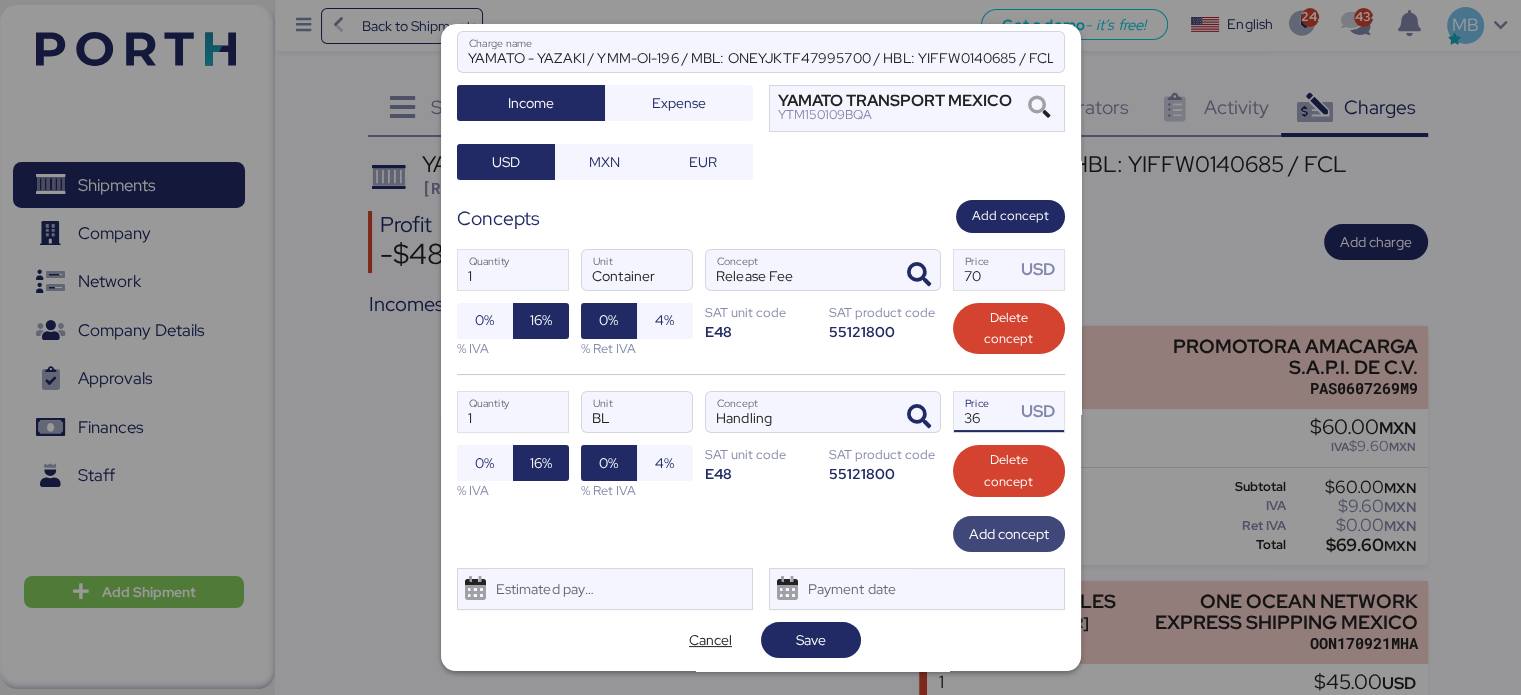 type on "36" 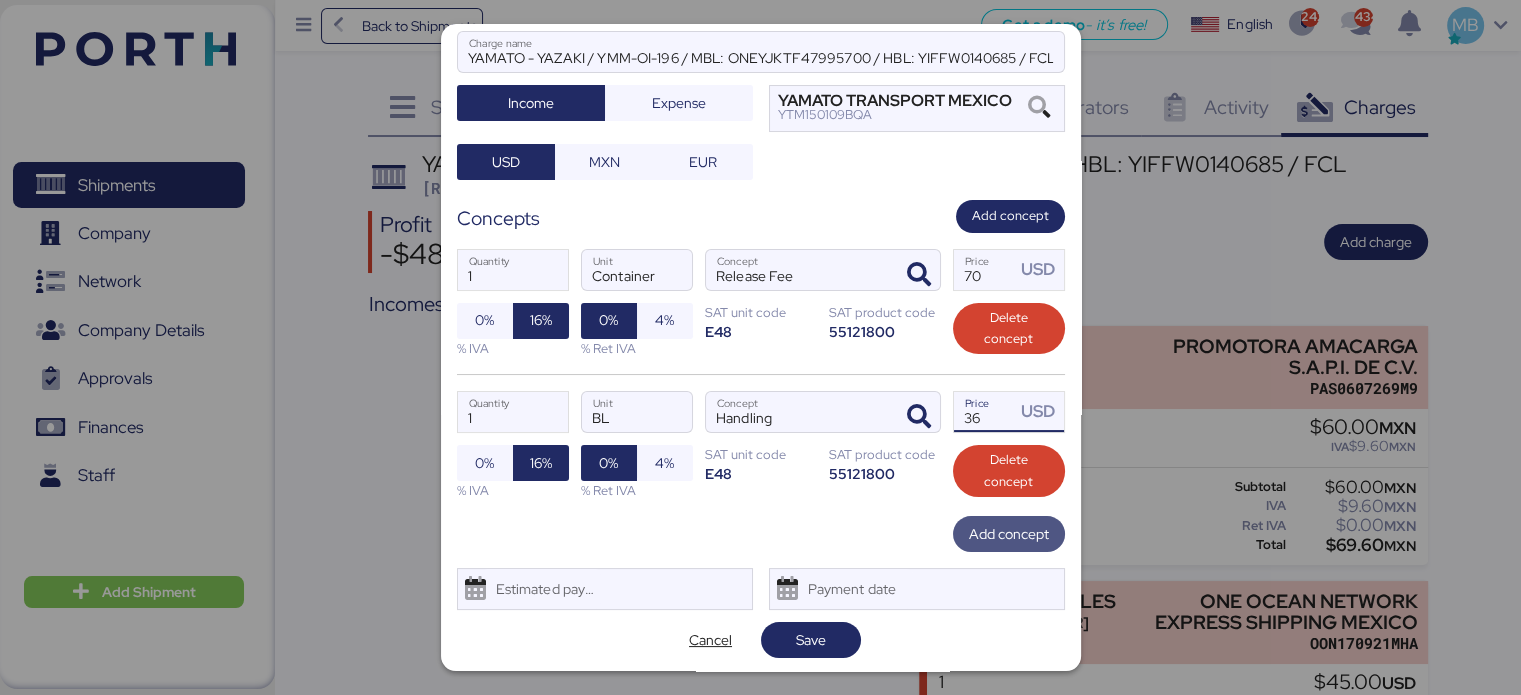 click on "Add concept" at bounding box center [1009, 534] 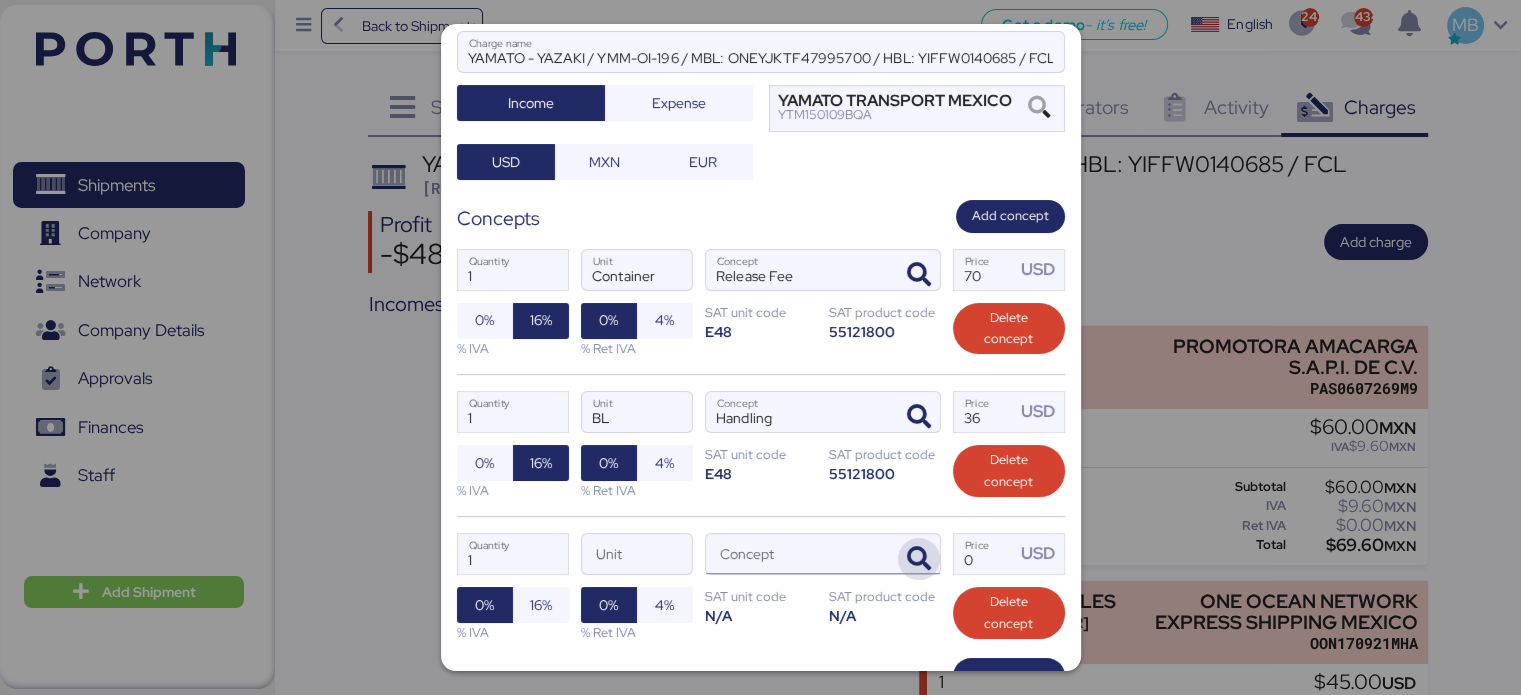 click at bounding box center (919, 559) 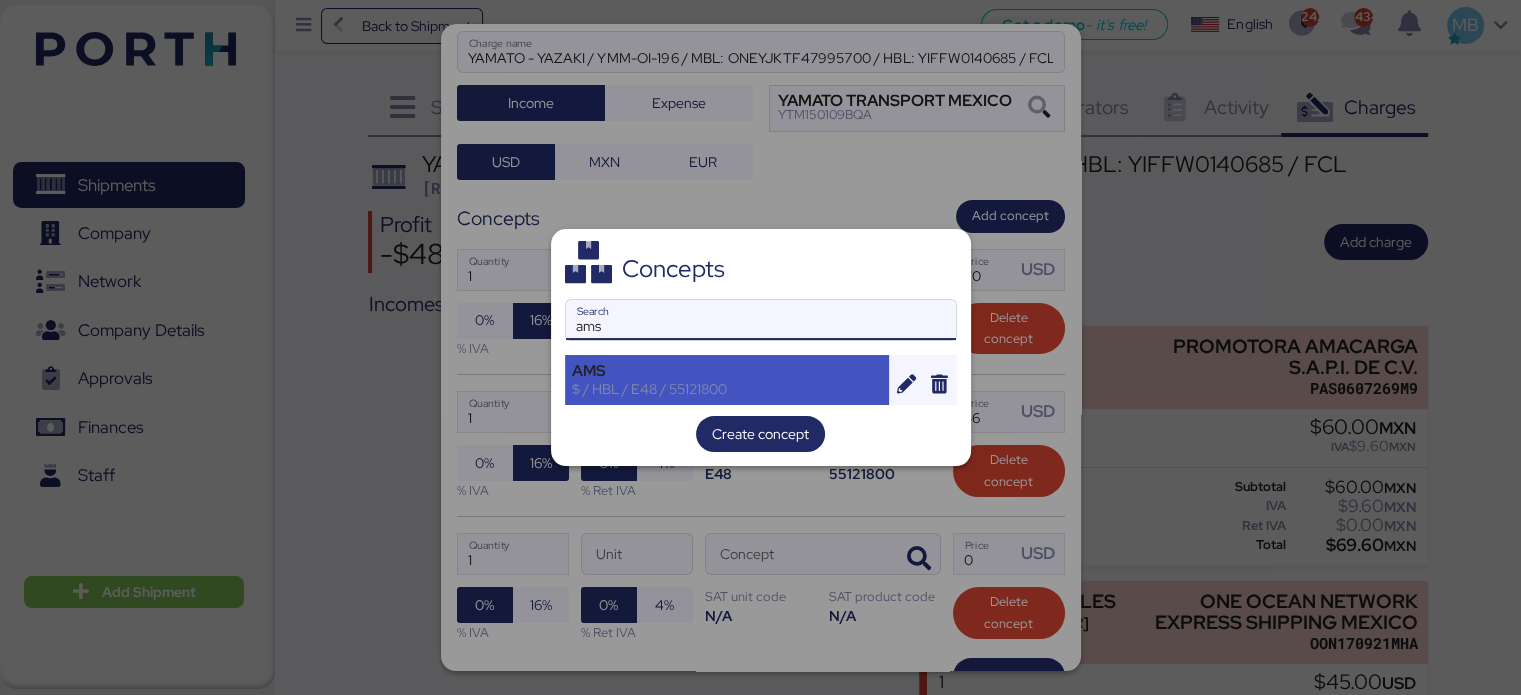 type on "ams" 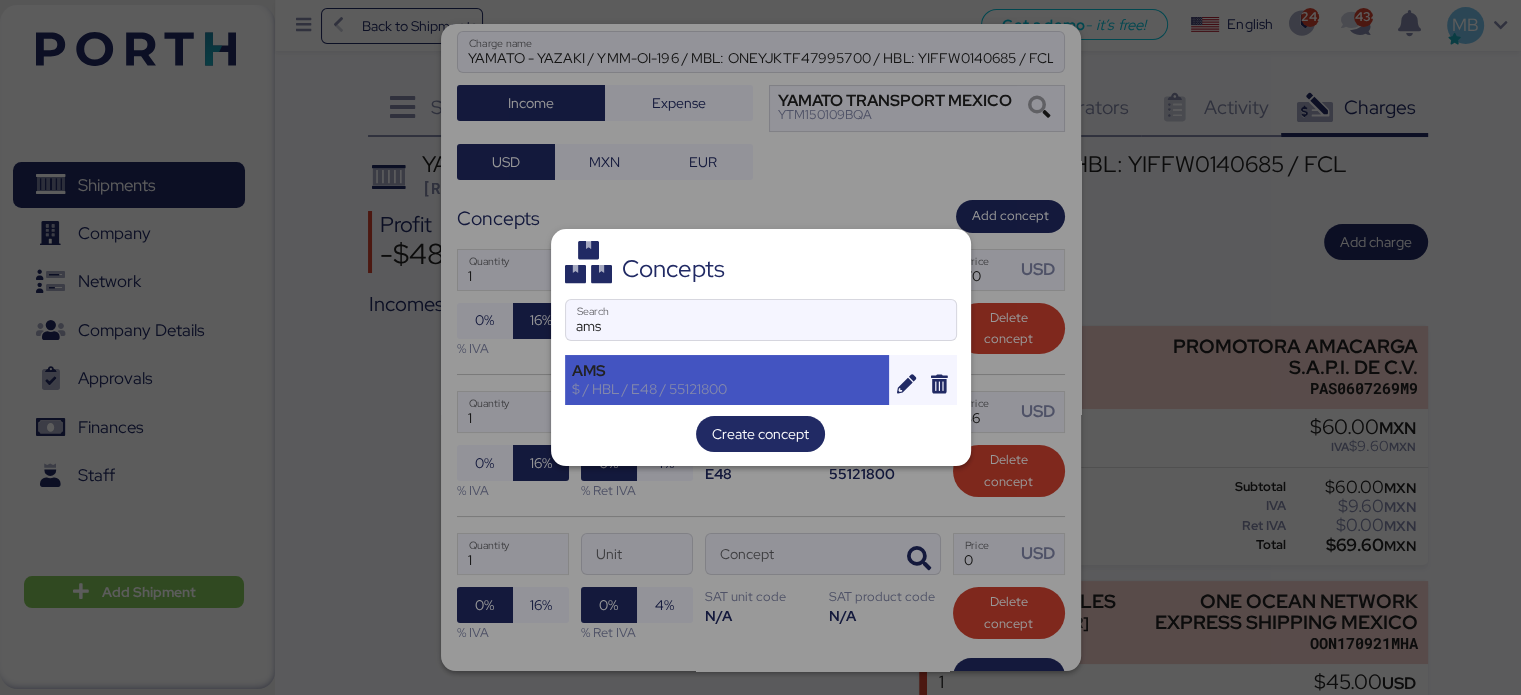 click on "AMS" at bounding box center [727, 371] 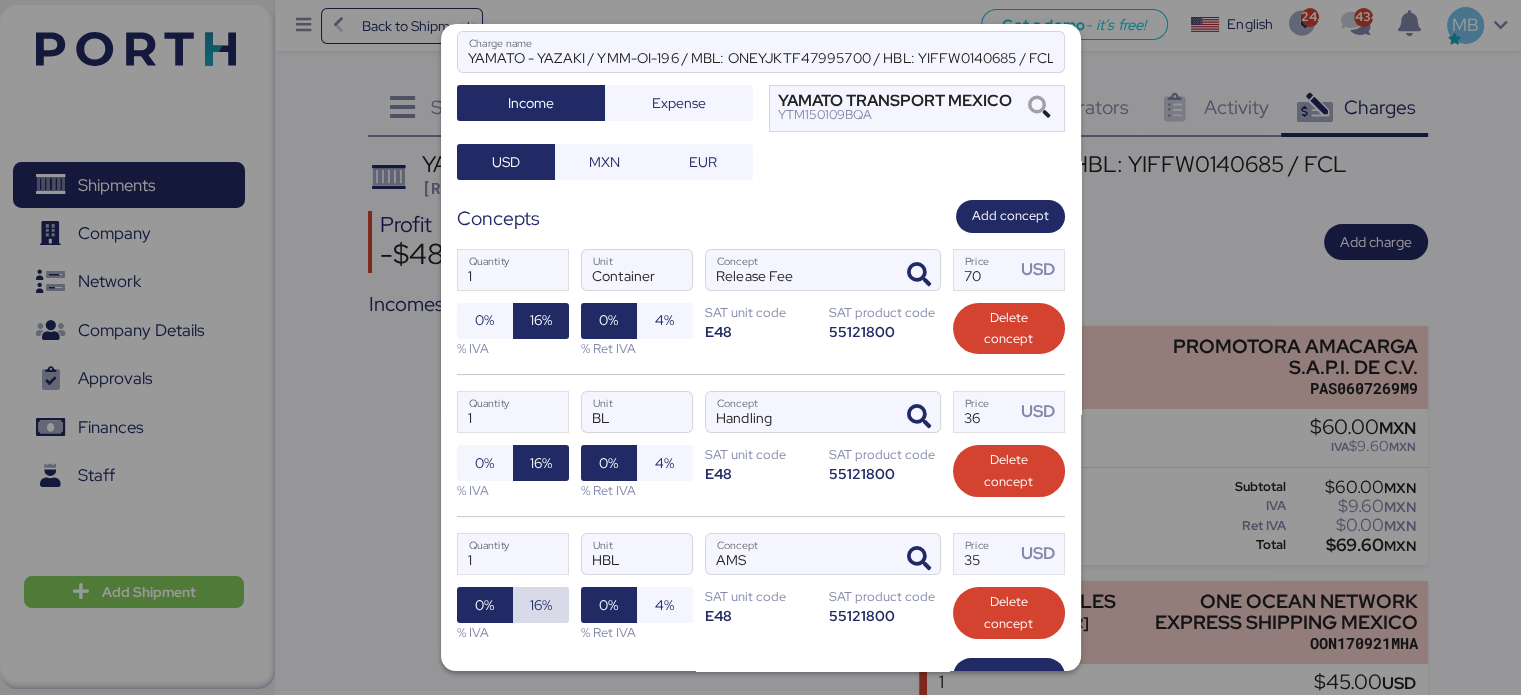 click on "16%" at bounding box center (541, 605) 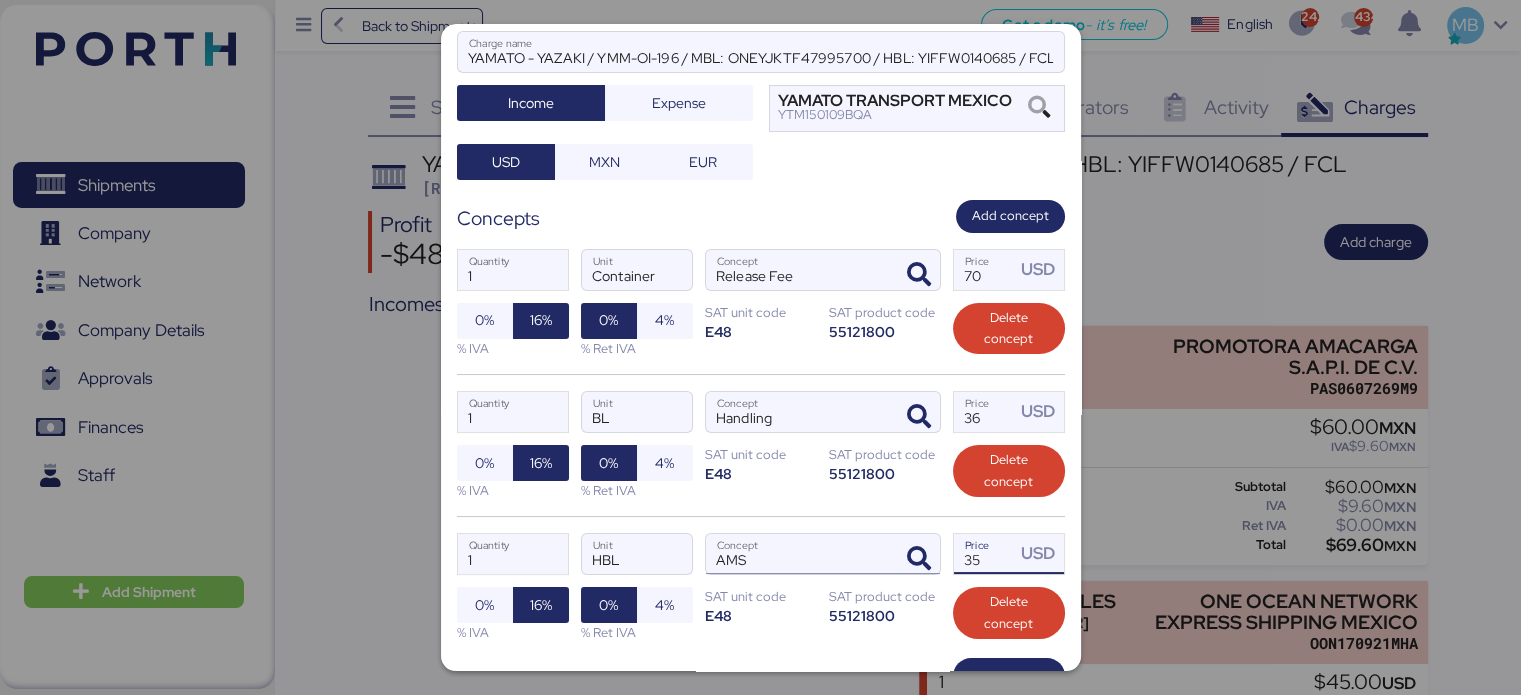 drag, startPoint x: 984, startPoint y: 559, endPoint x: 893, endPoint y: 534, distance: 94.371605 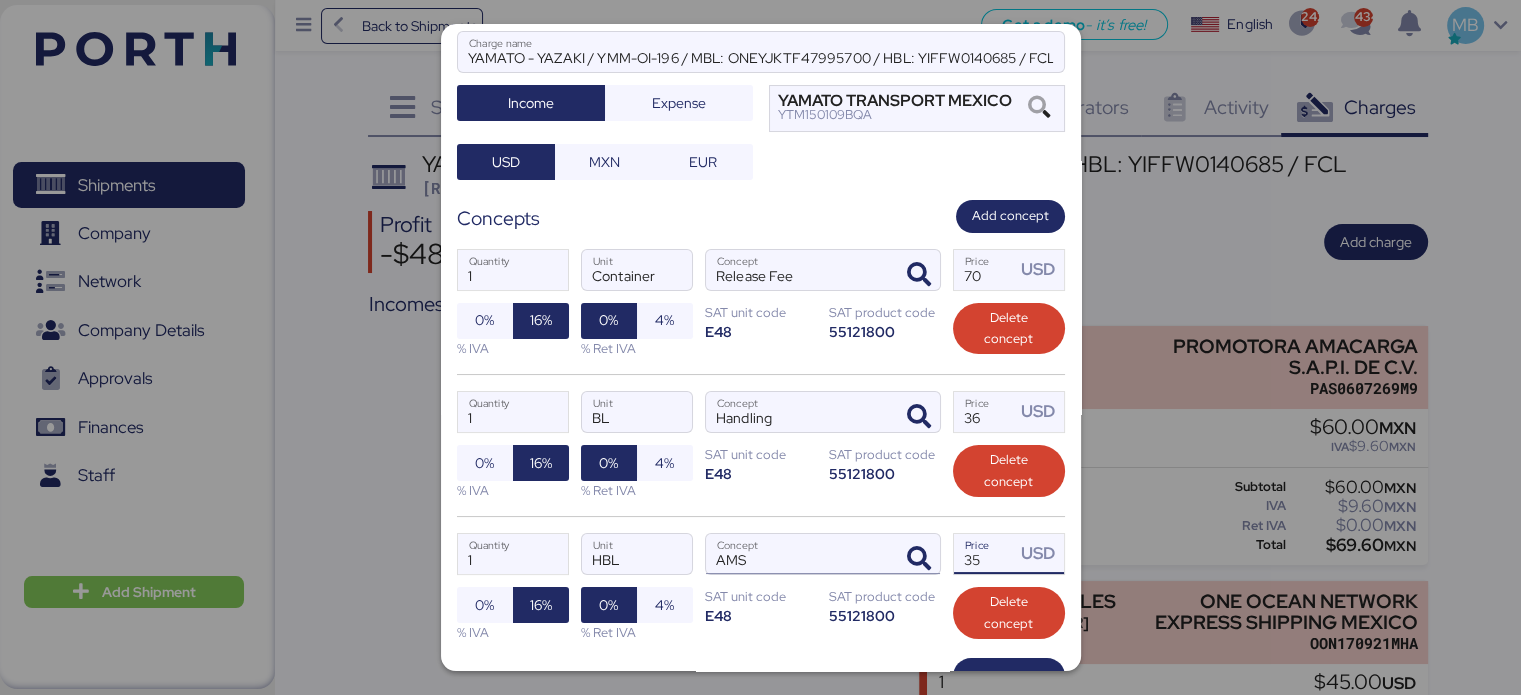 click on "1 Quantity HBL Unit AMS Concept   35 Price USD 0% 16% % IVA 0% 4% % Ret IVA SAT unit code E48 SAT product code 55121800 Delete concept" at bounding box center [761, 587] 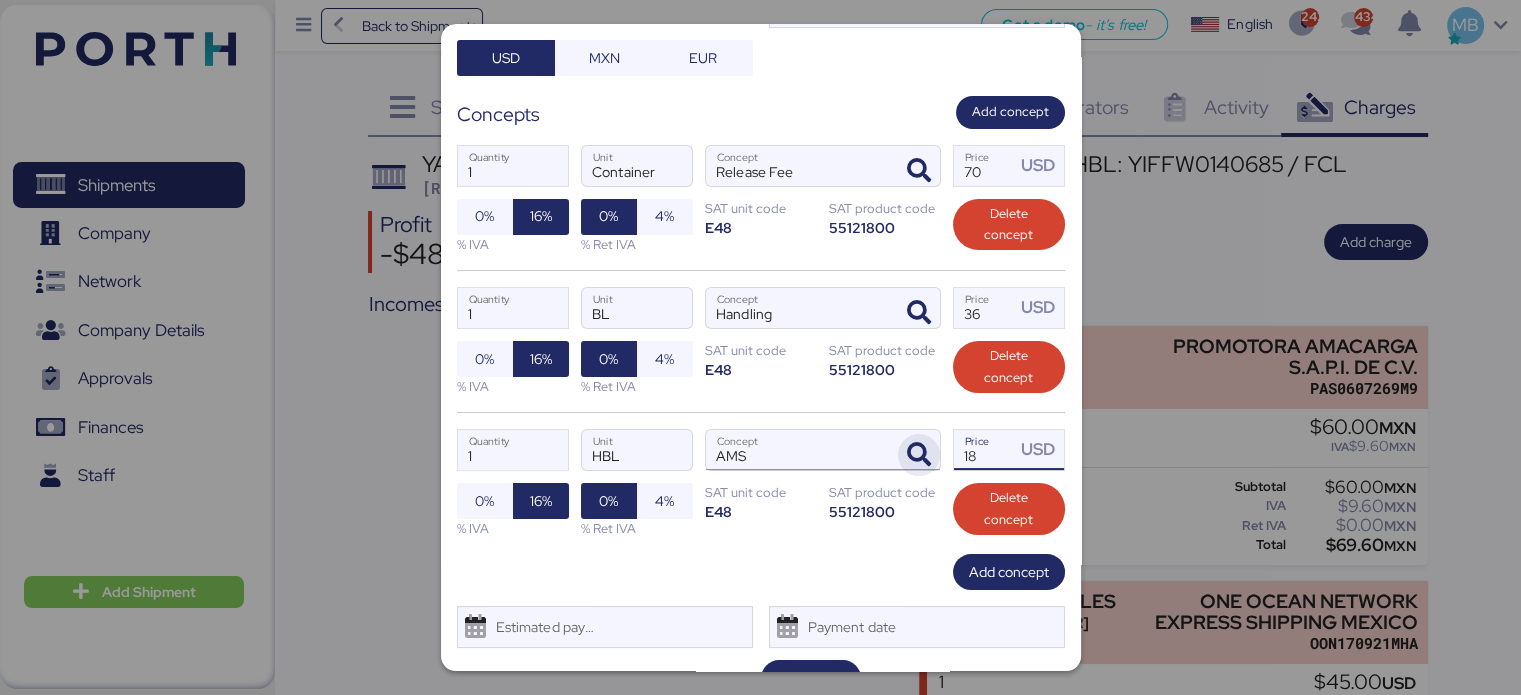 scroll, scrollTop: 260, scrollLeft: 0, axis: vertical 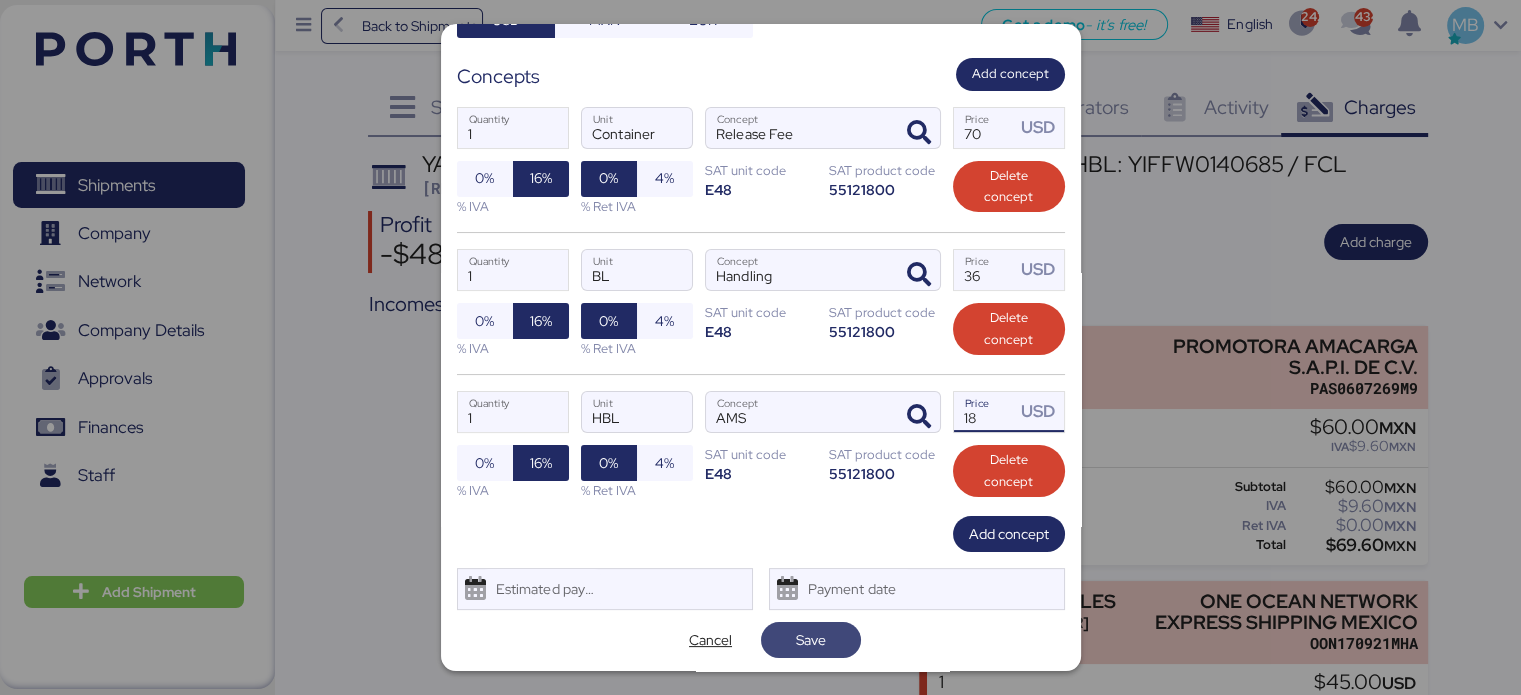 type on "18" 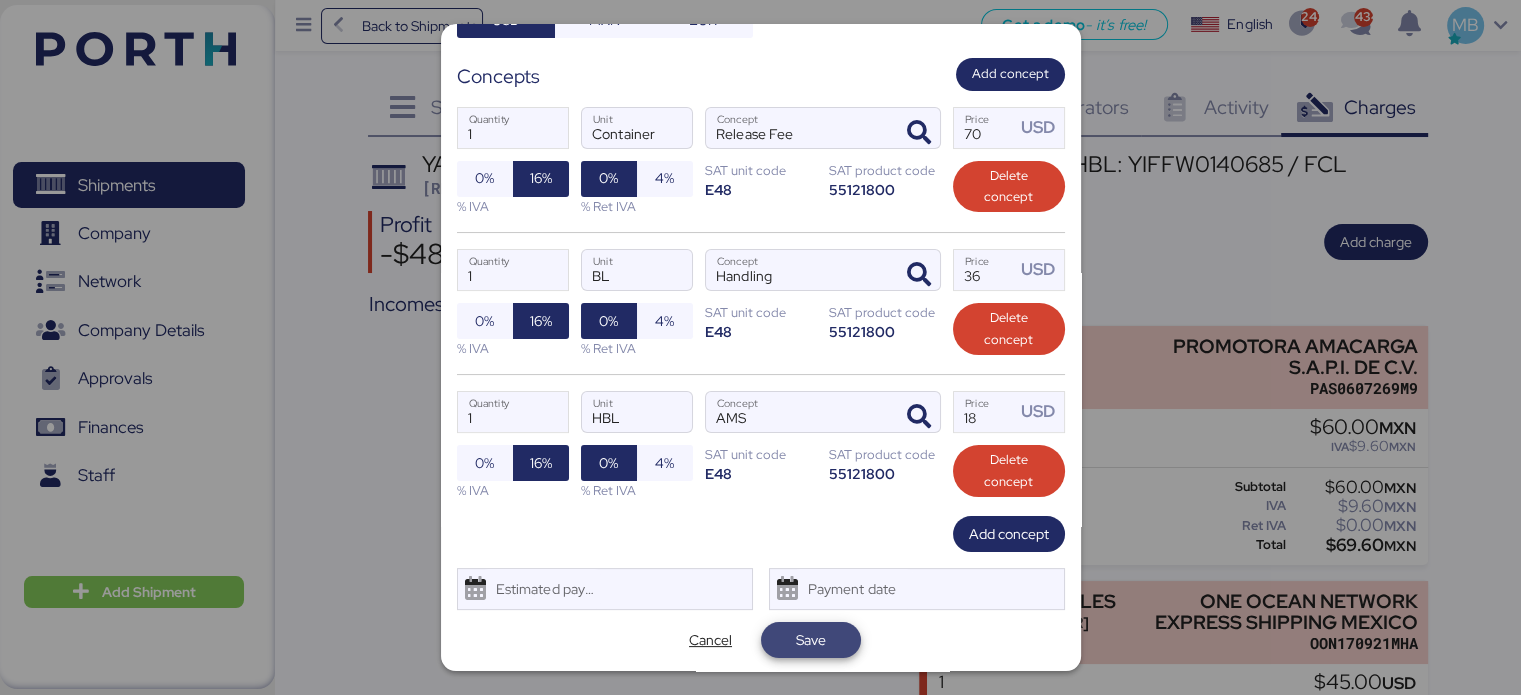 click on "Save" at bounding box center (811, 640) 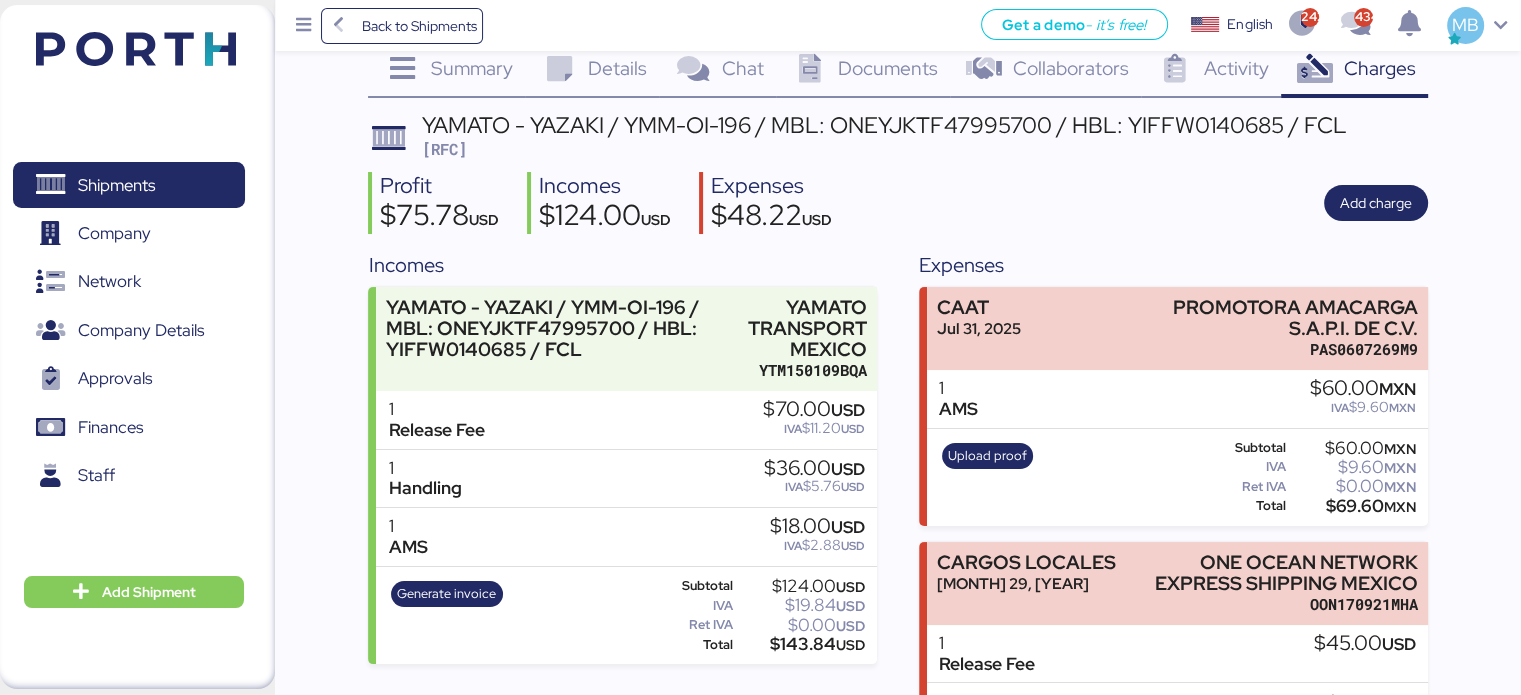 scroll, scrollTop: 0, scrollLeft: 0, axis: both 